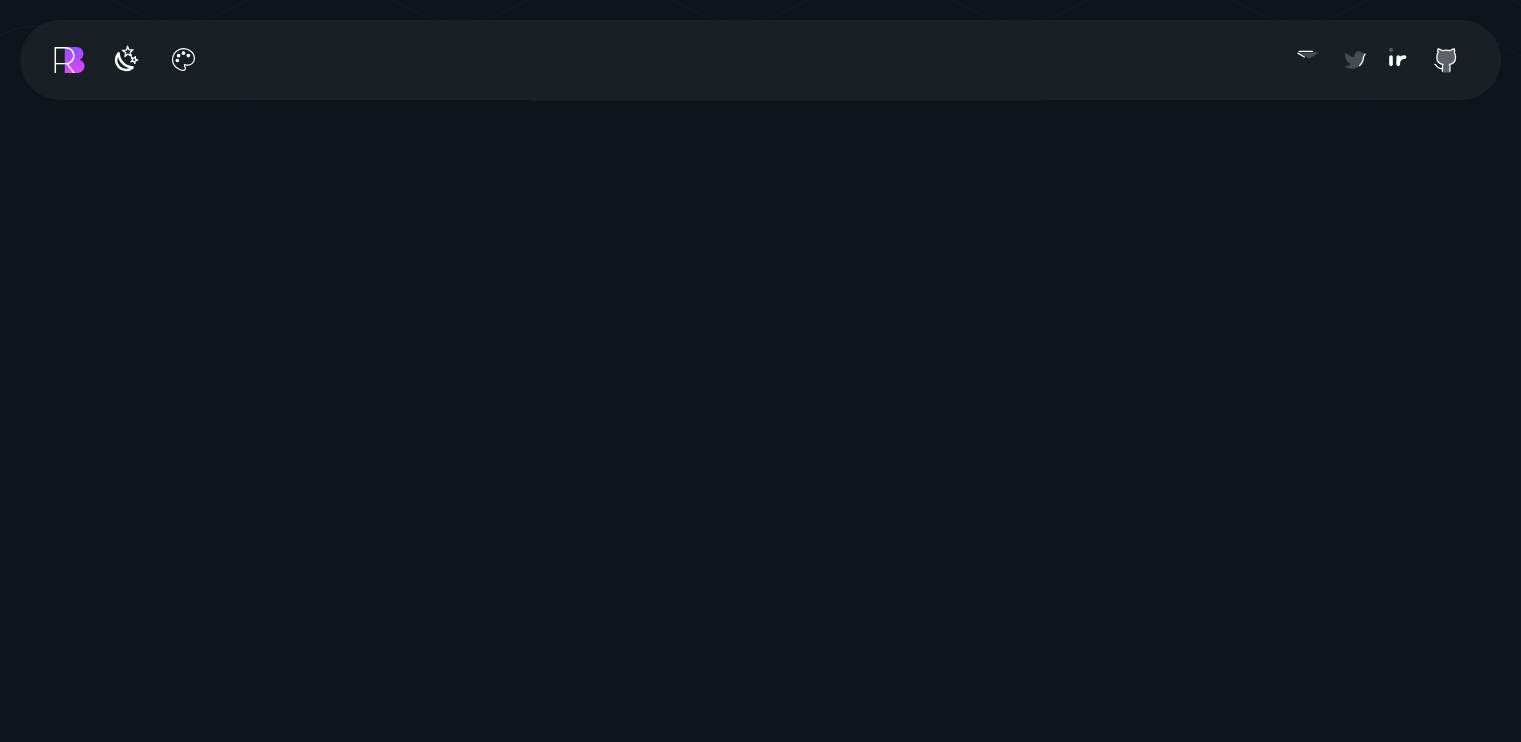 scroll, scrollTop: 596, scrollLeft: 0, axis: vertical 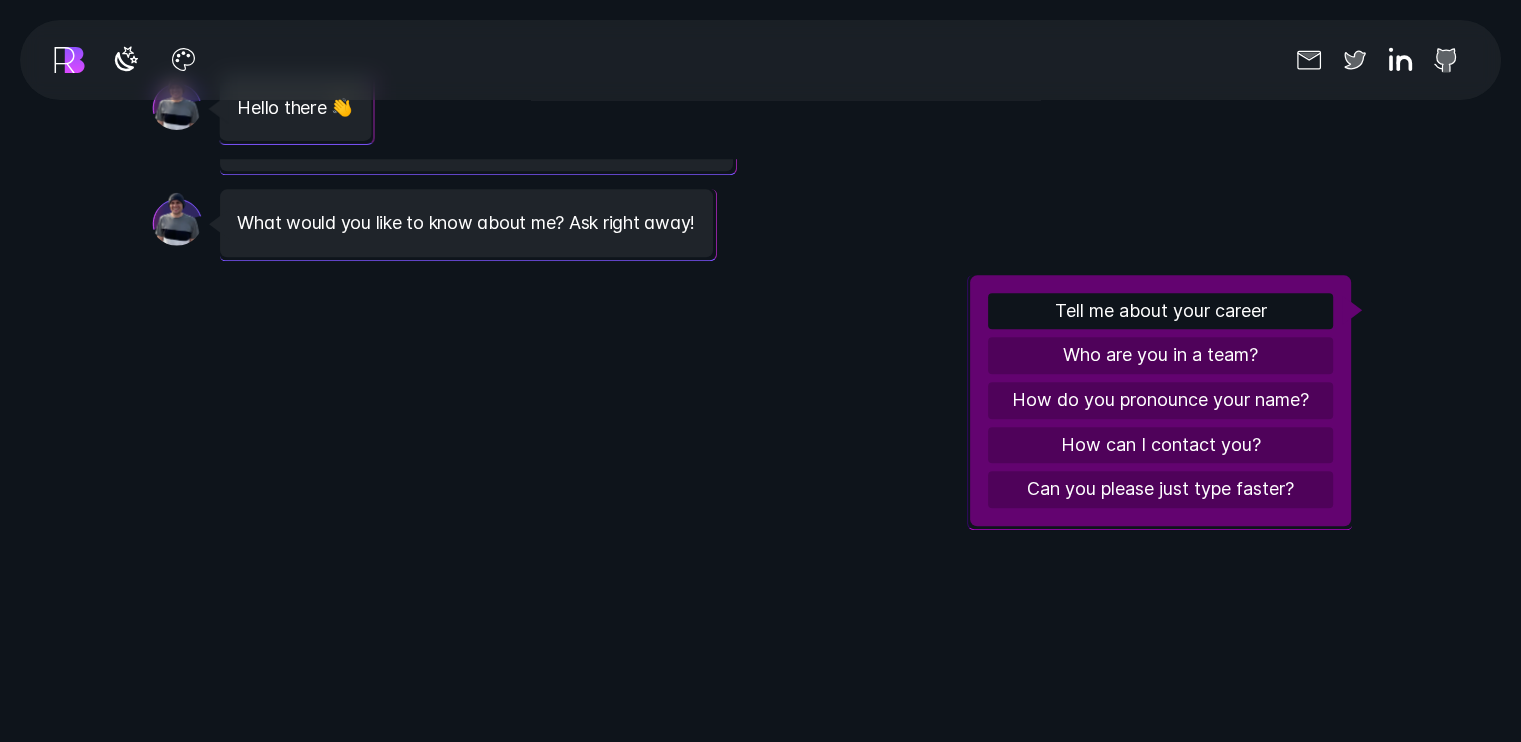 click on "Tell me about your career" at bounding box center (1160, 311) 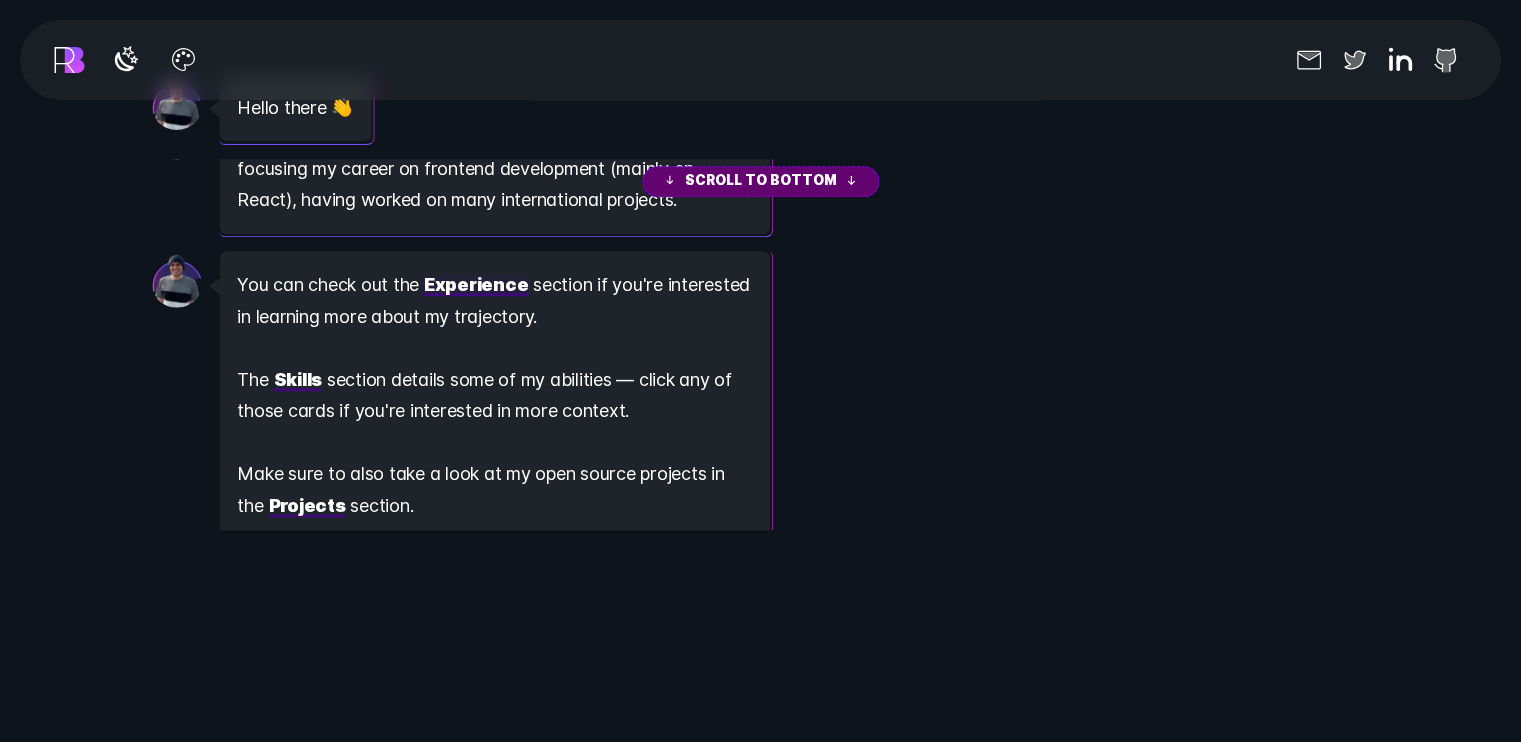 scroll, scrollTop: 1234, scrollLeft: 0, axis: vertical 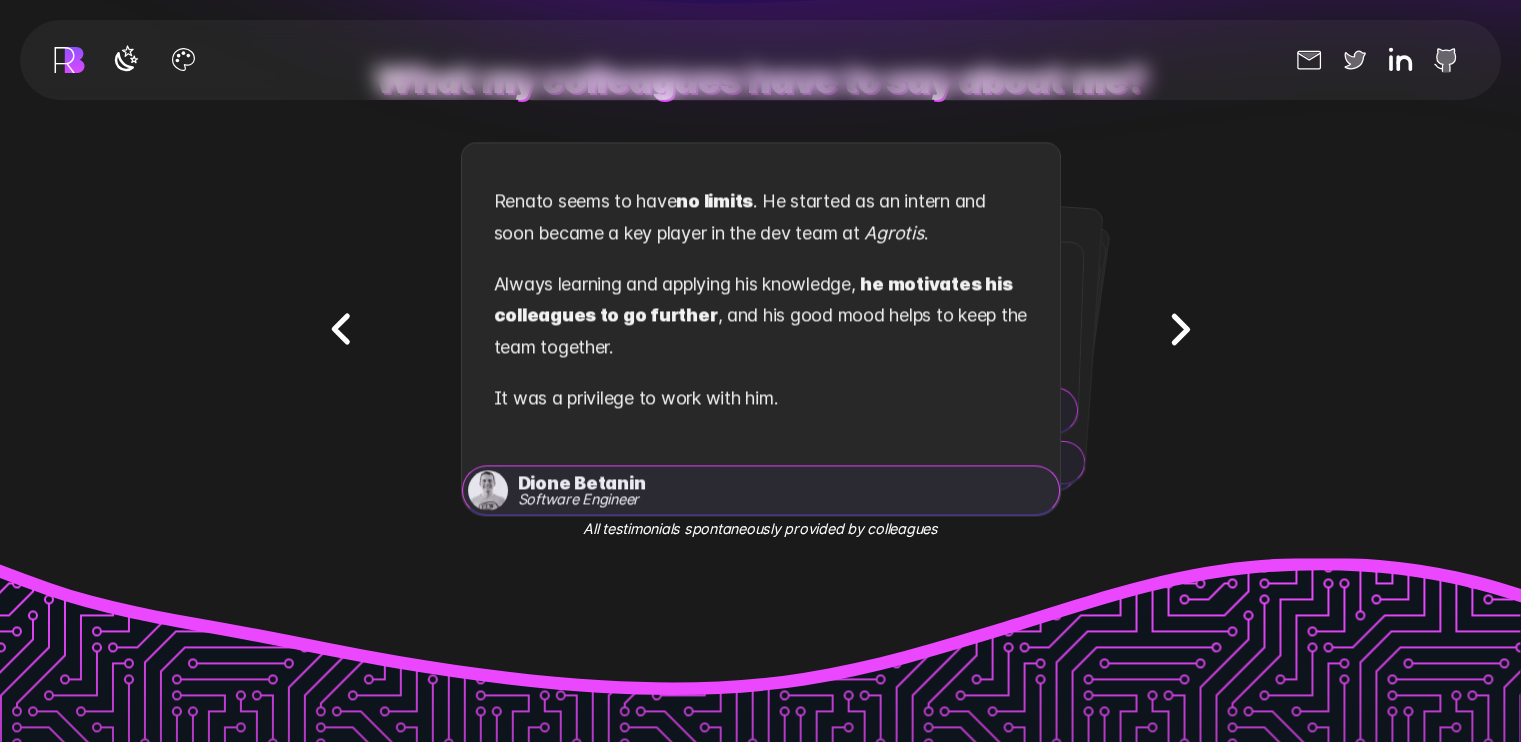 click 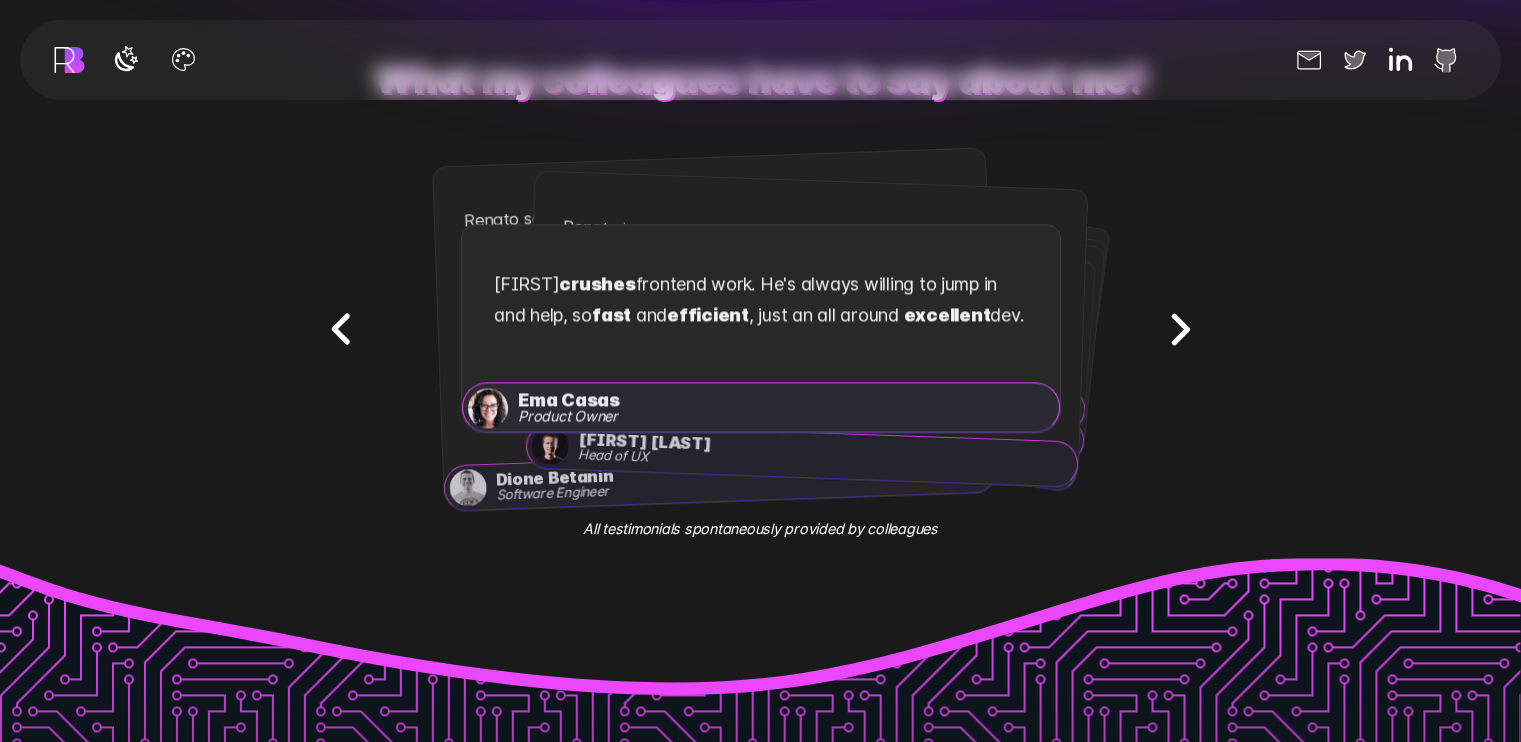 click 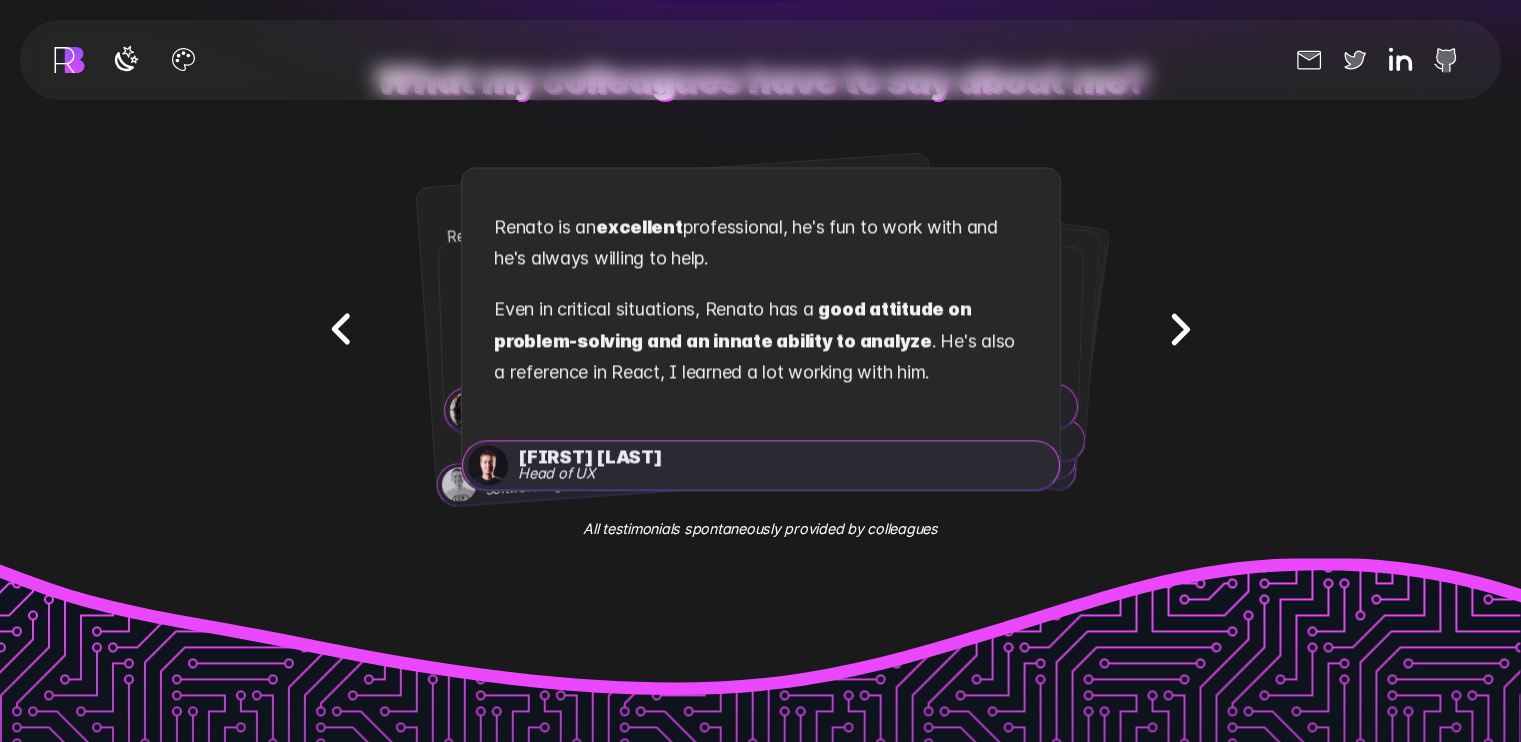 click 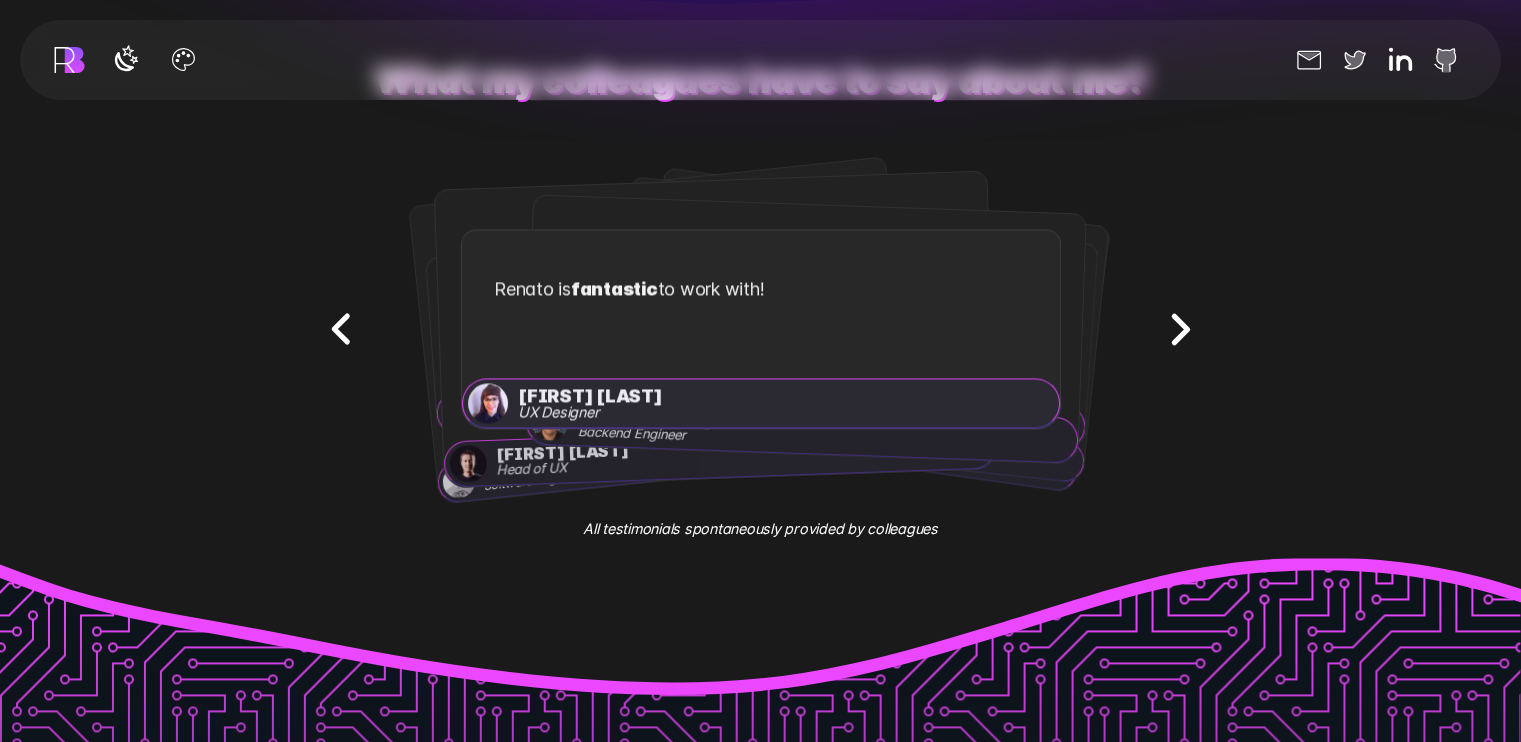 click 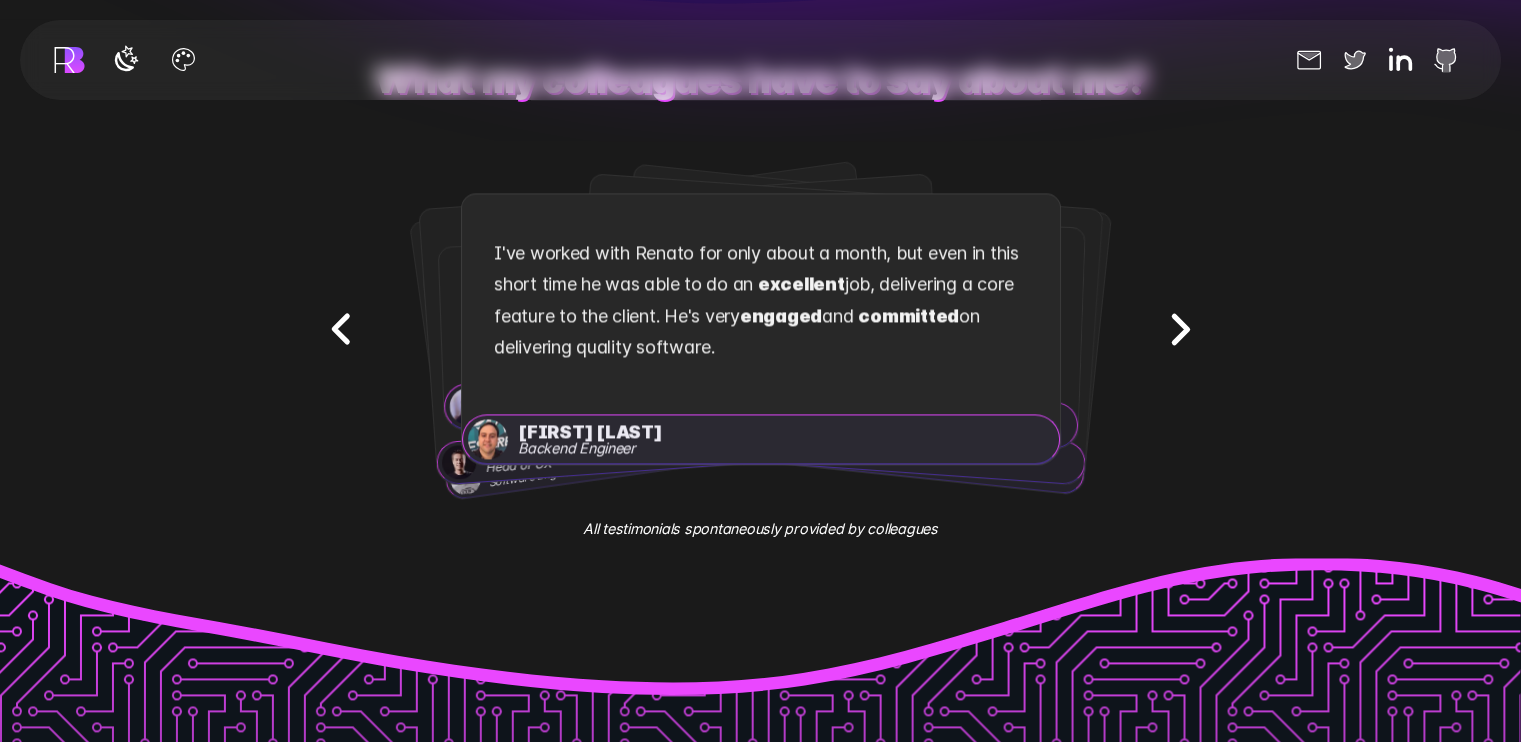 click 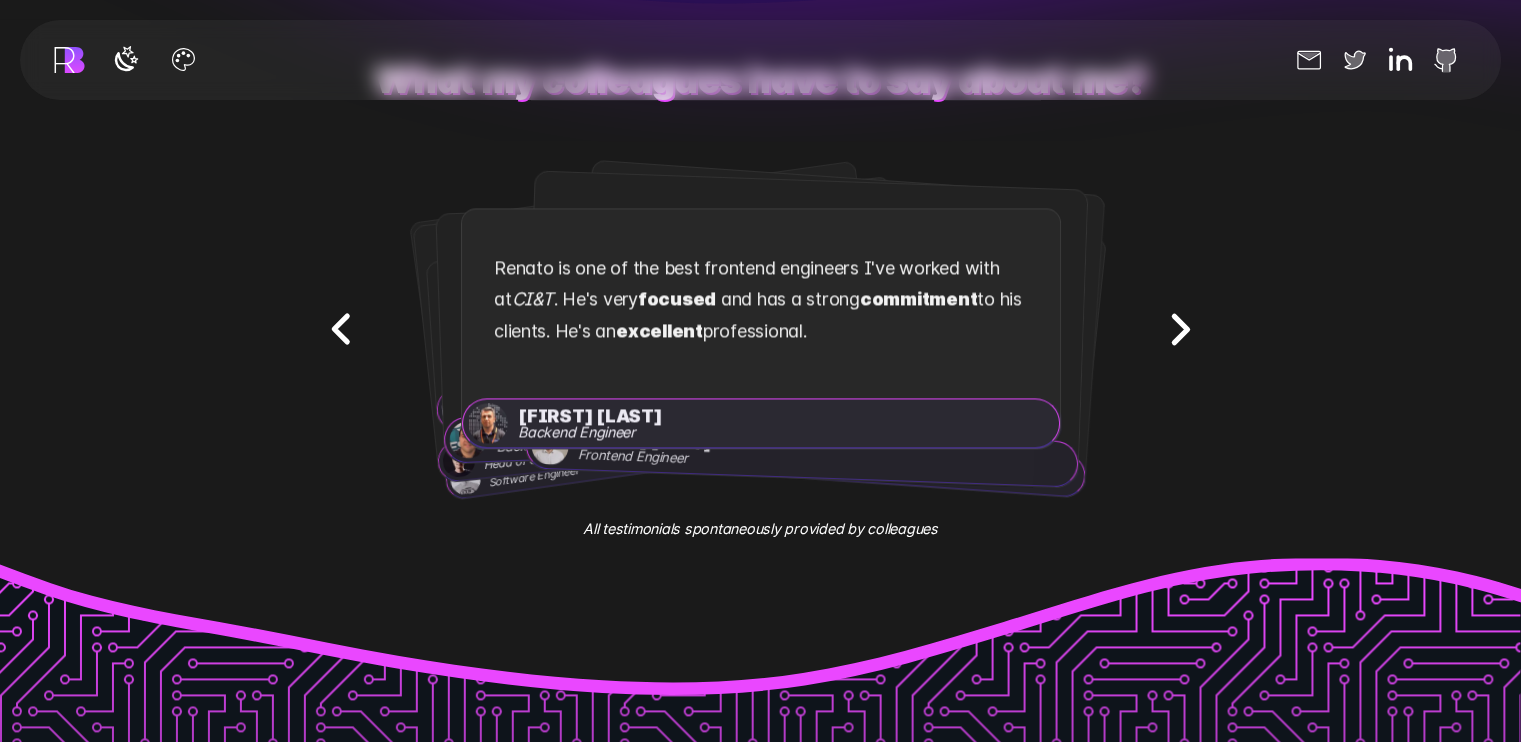 click 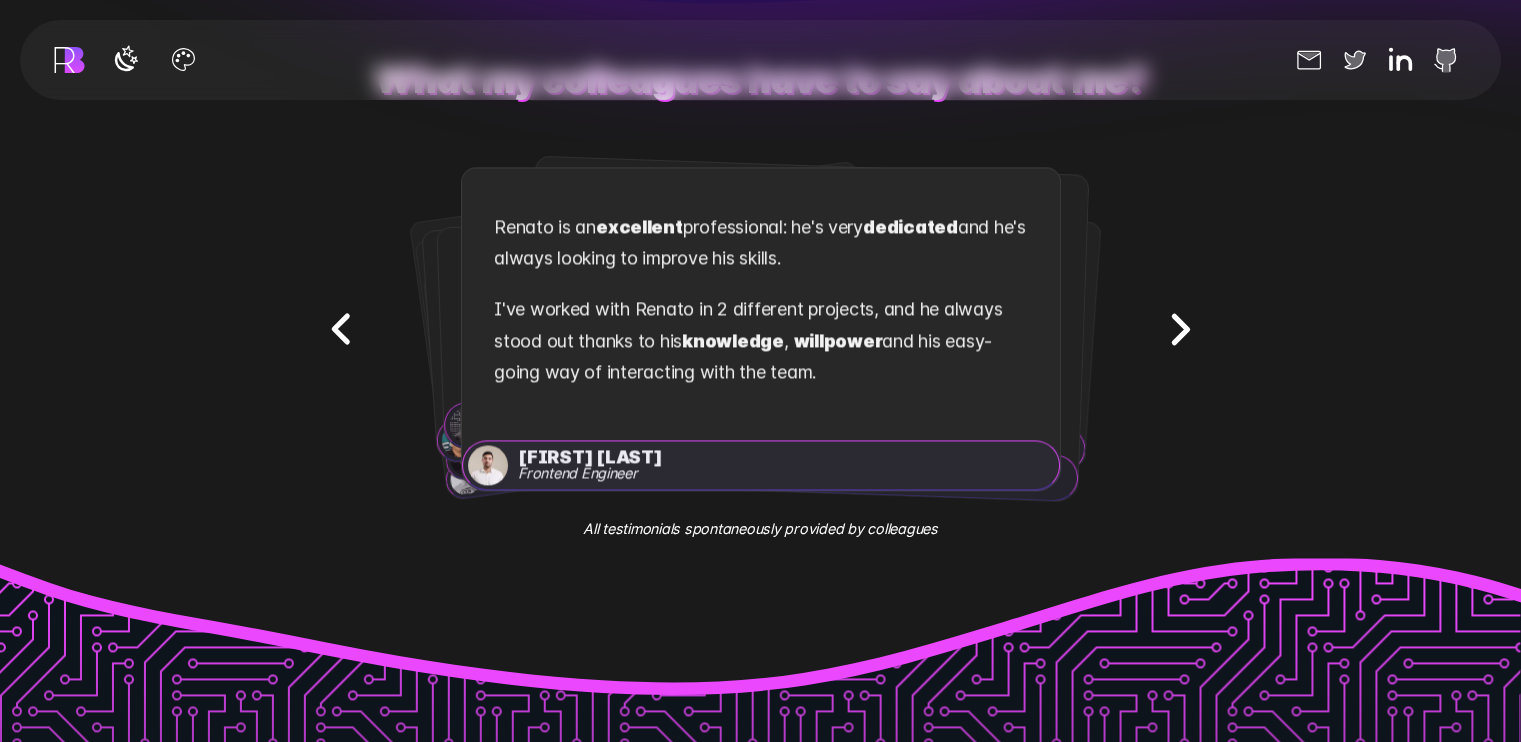 click 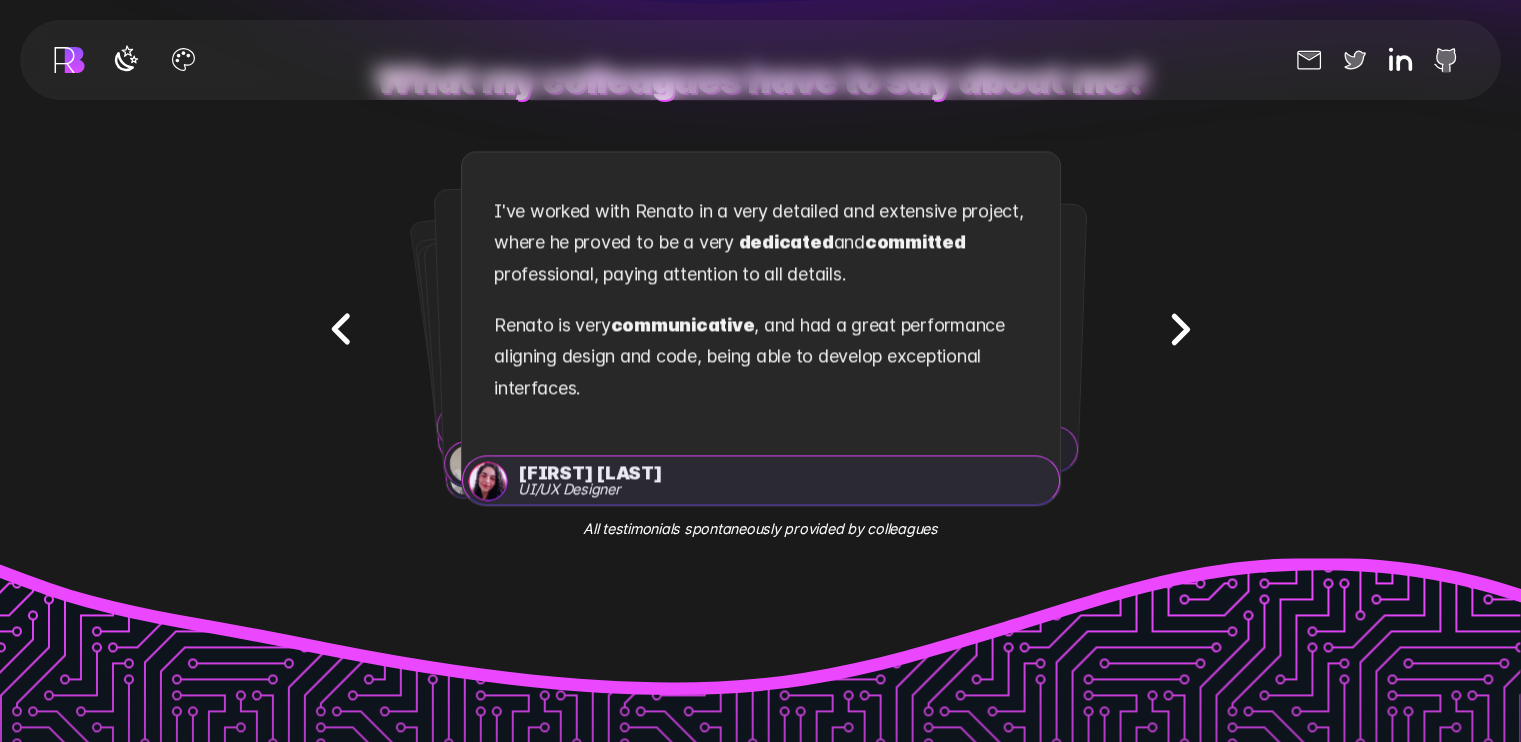 click 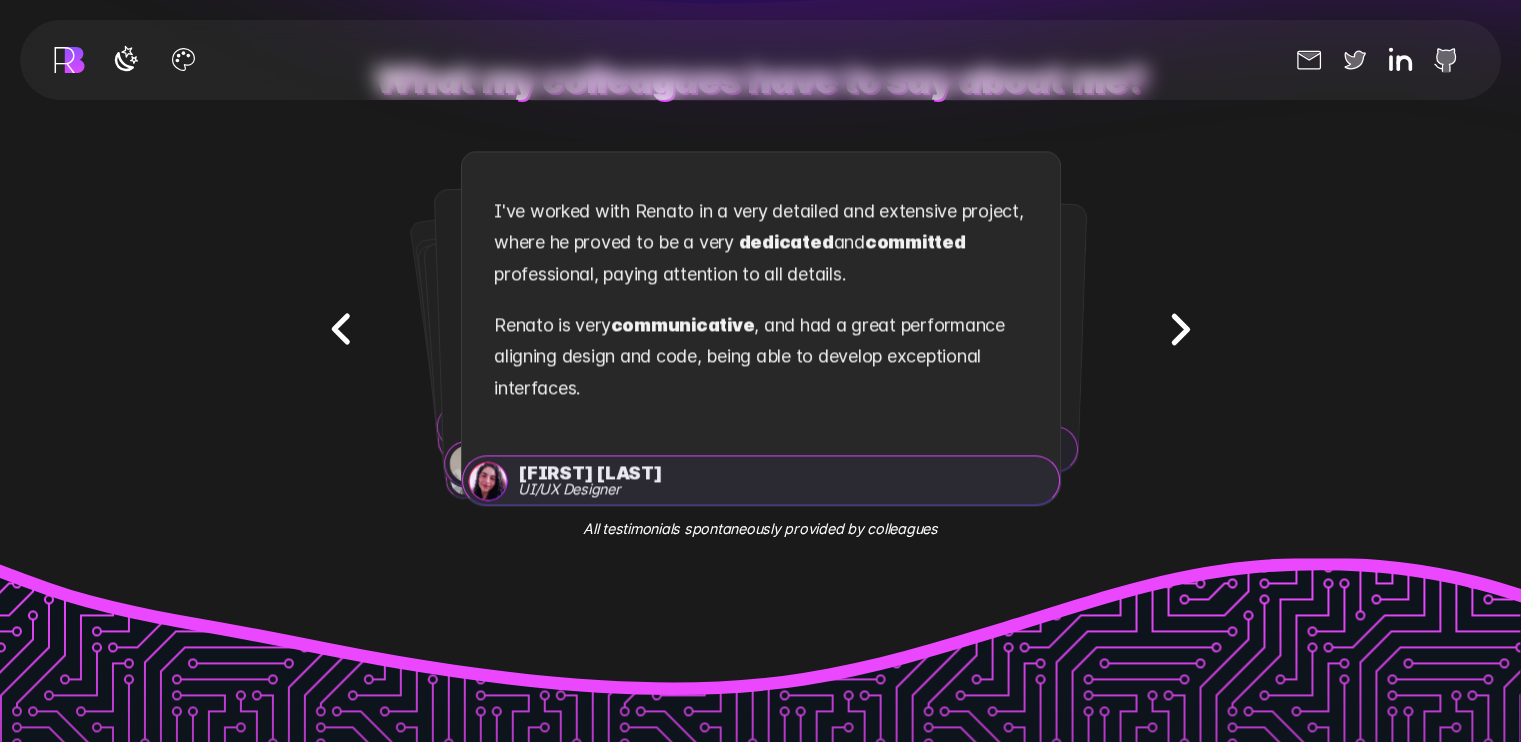 click 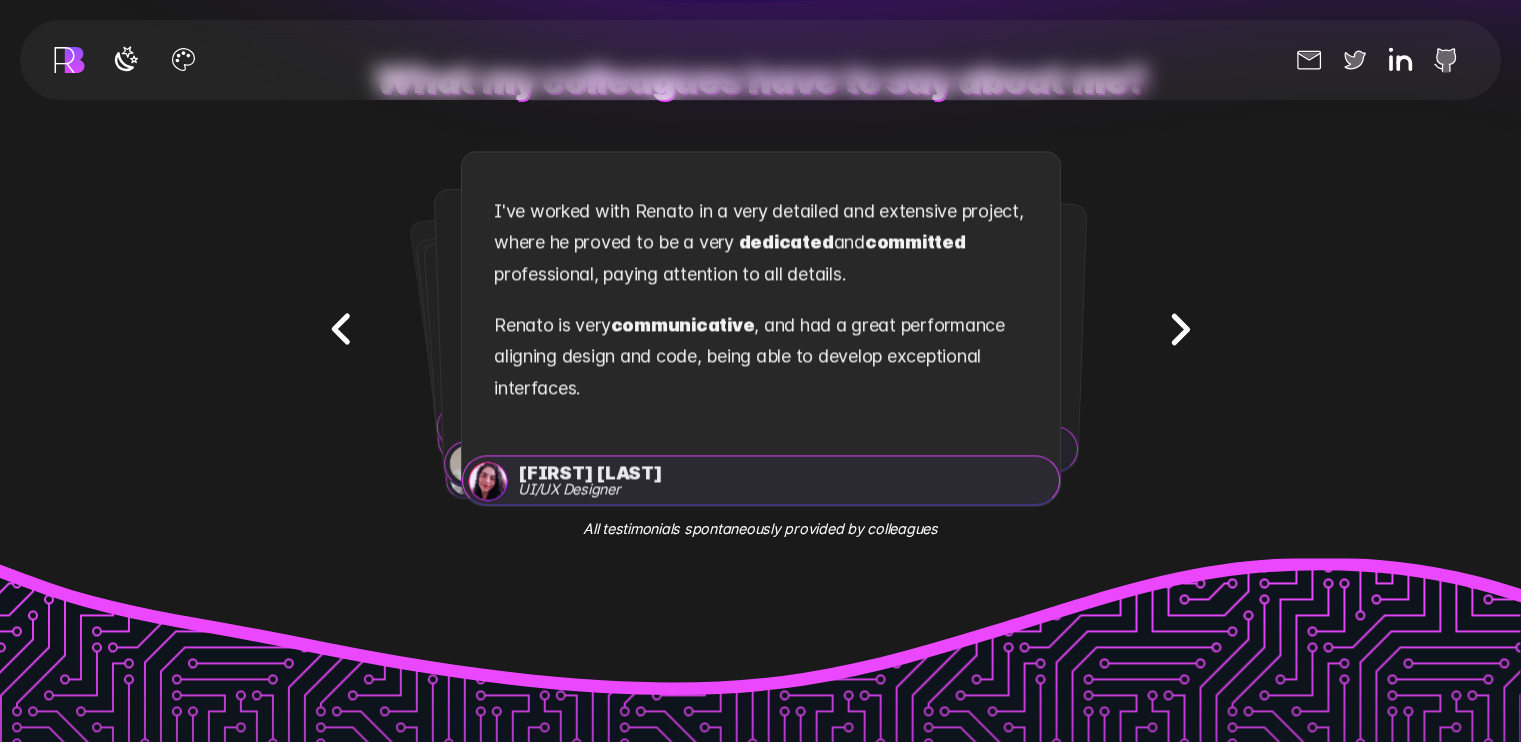 click 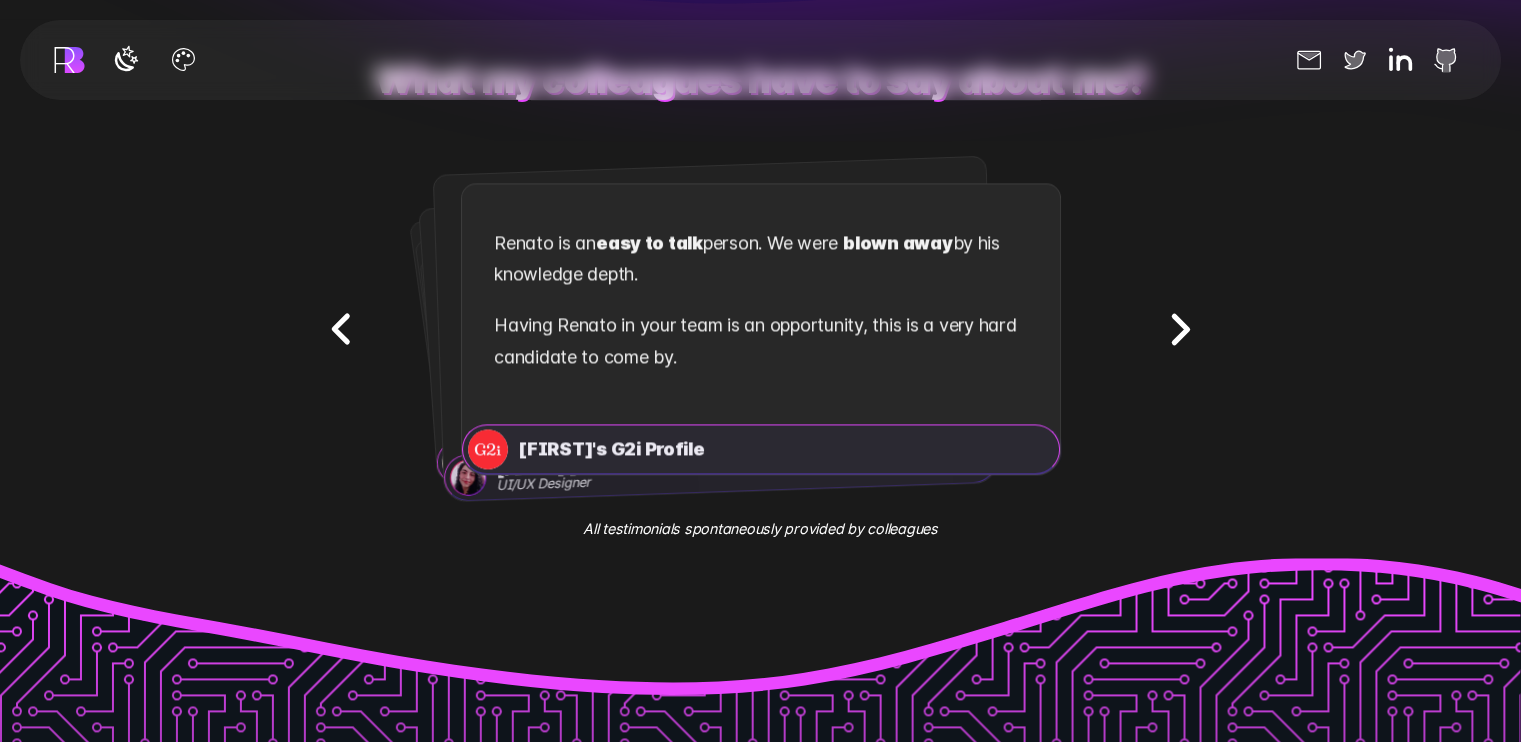click 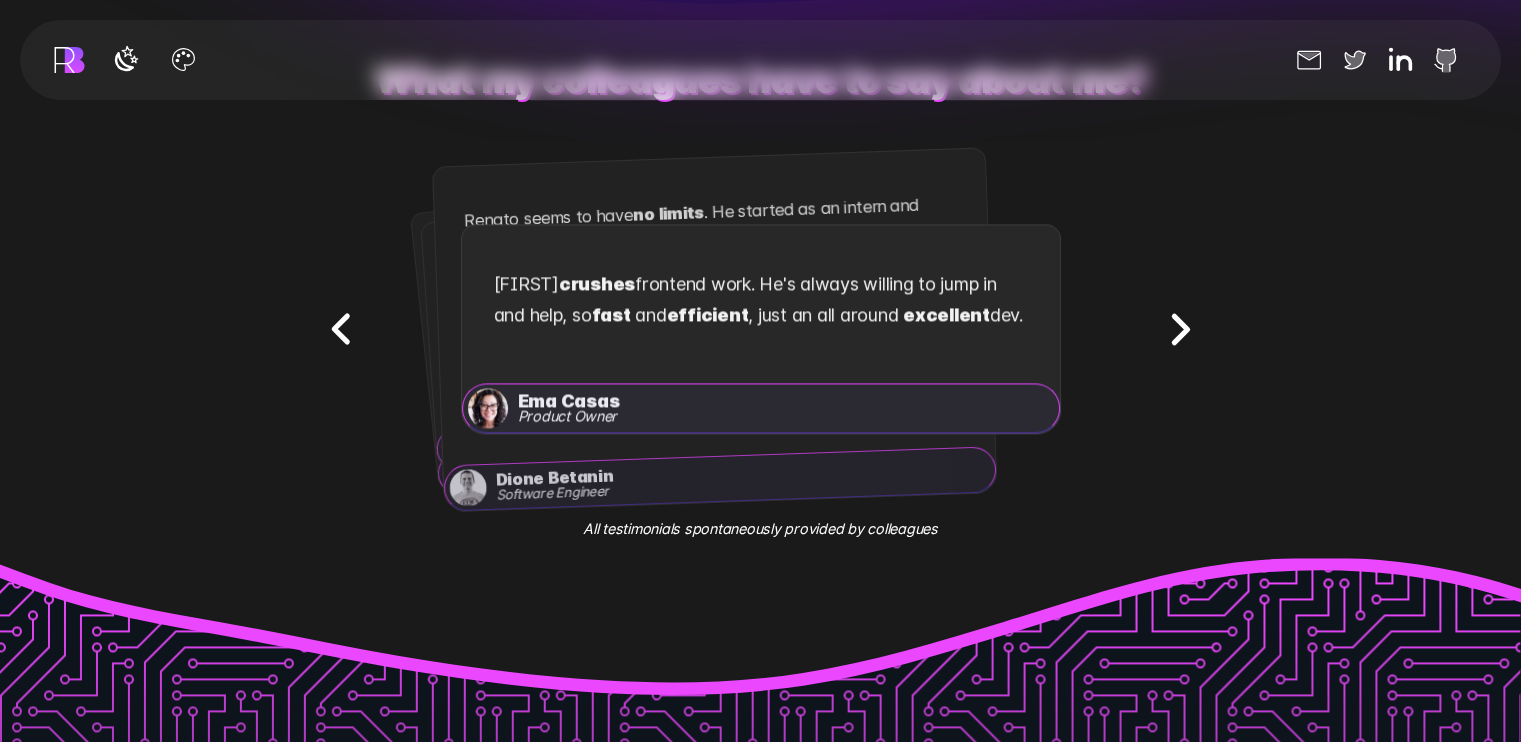 click 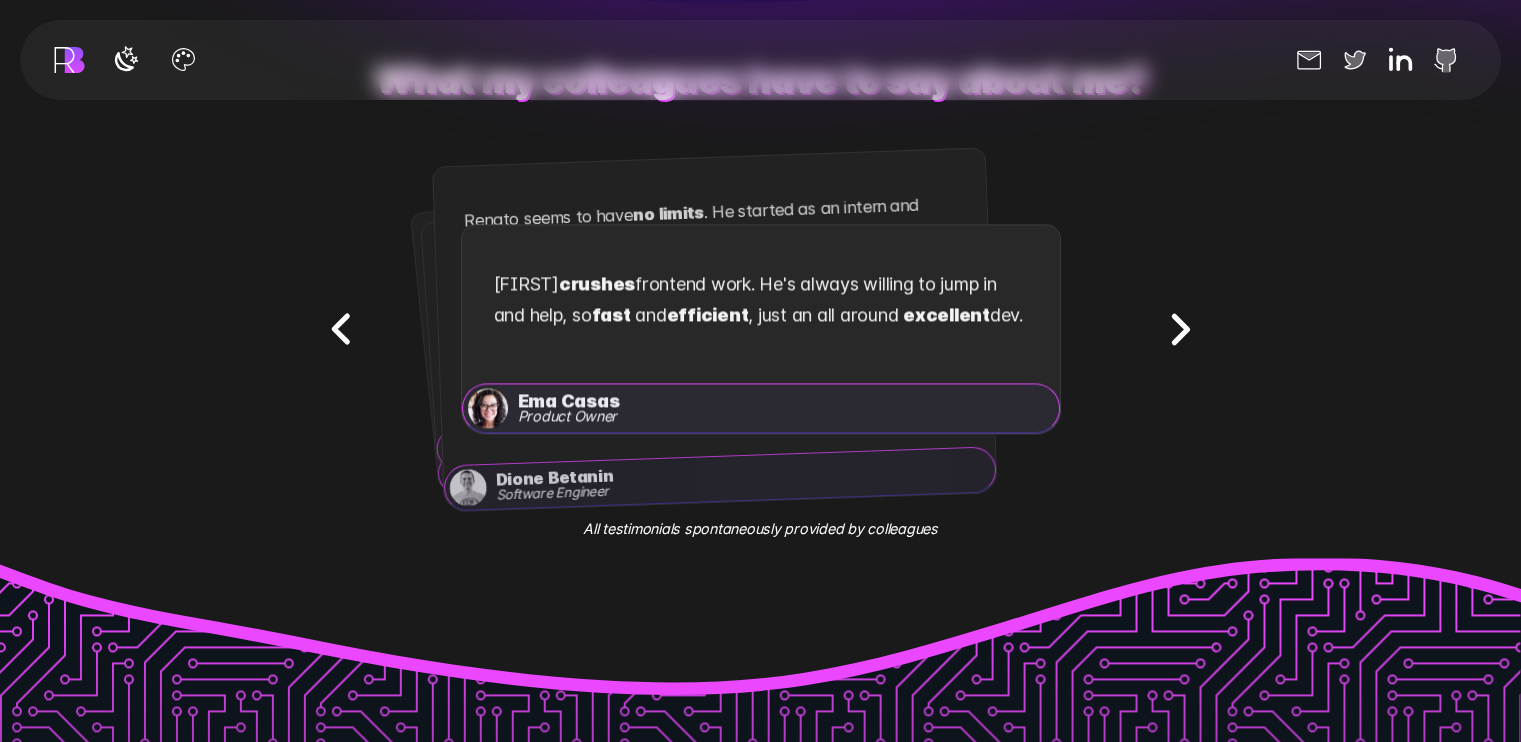 click 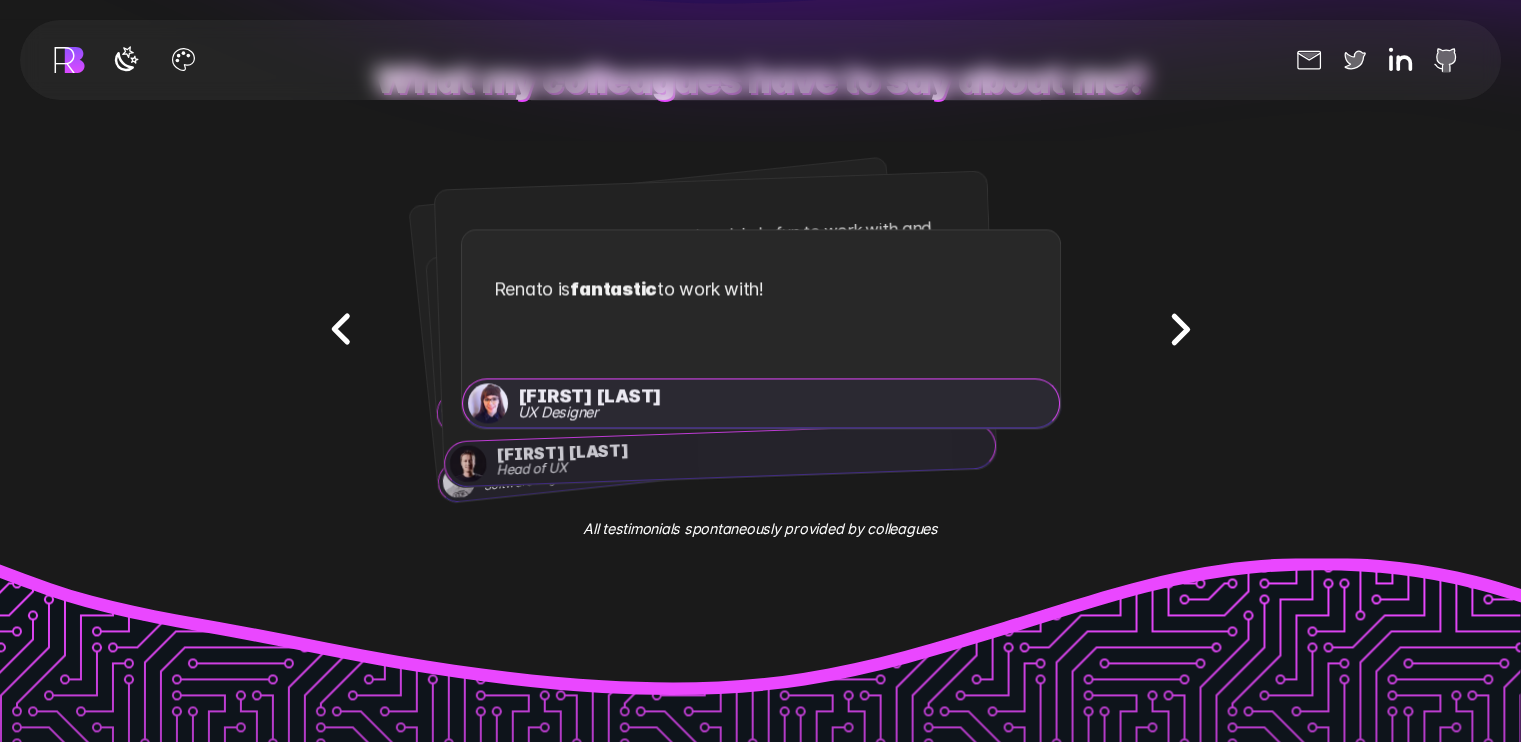 click 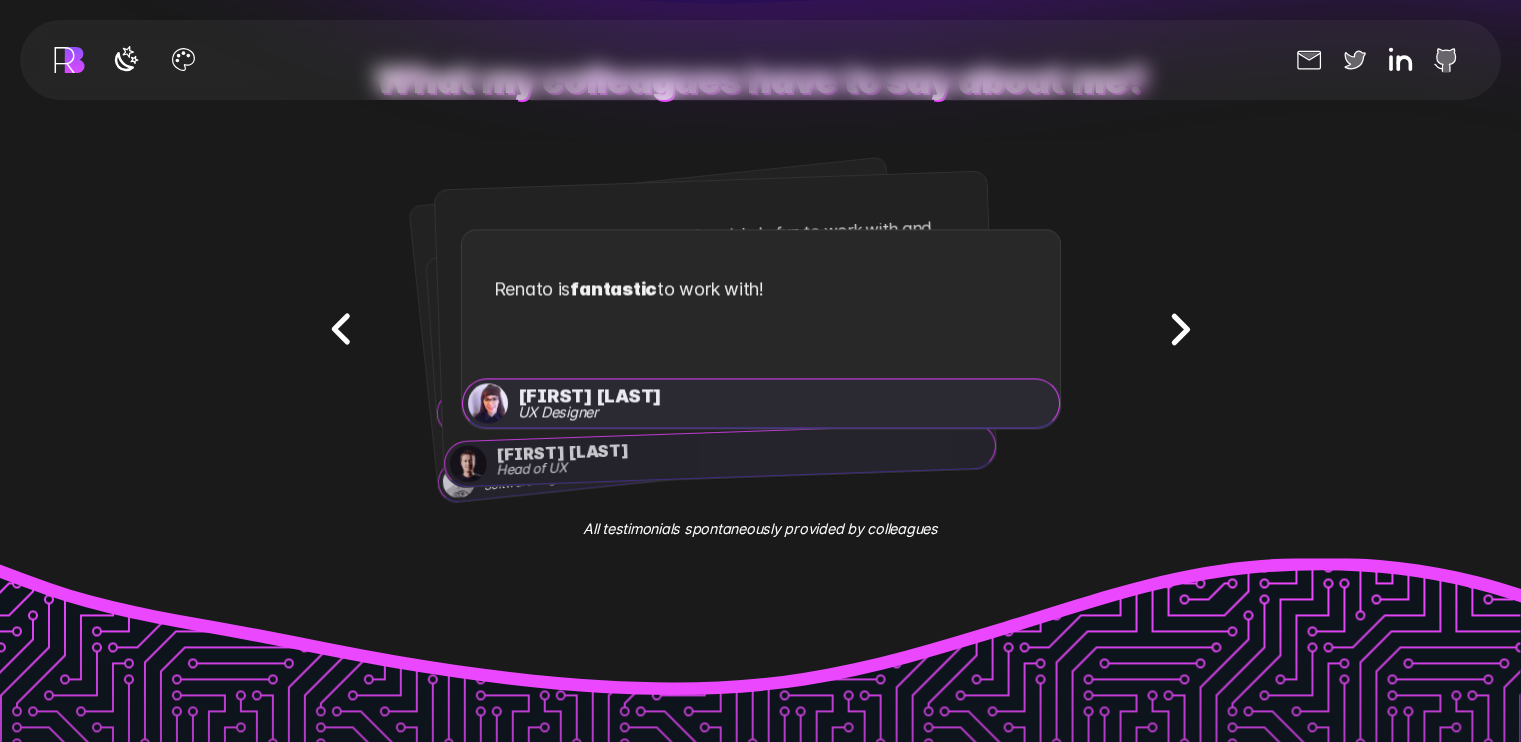 click 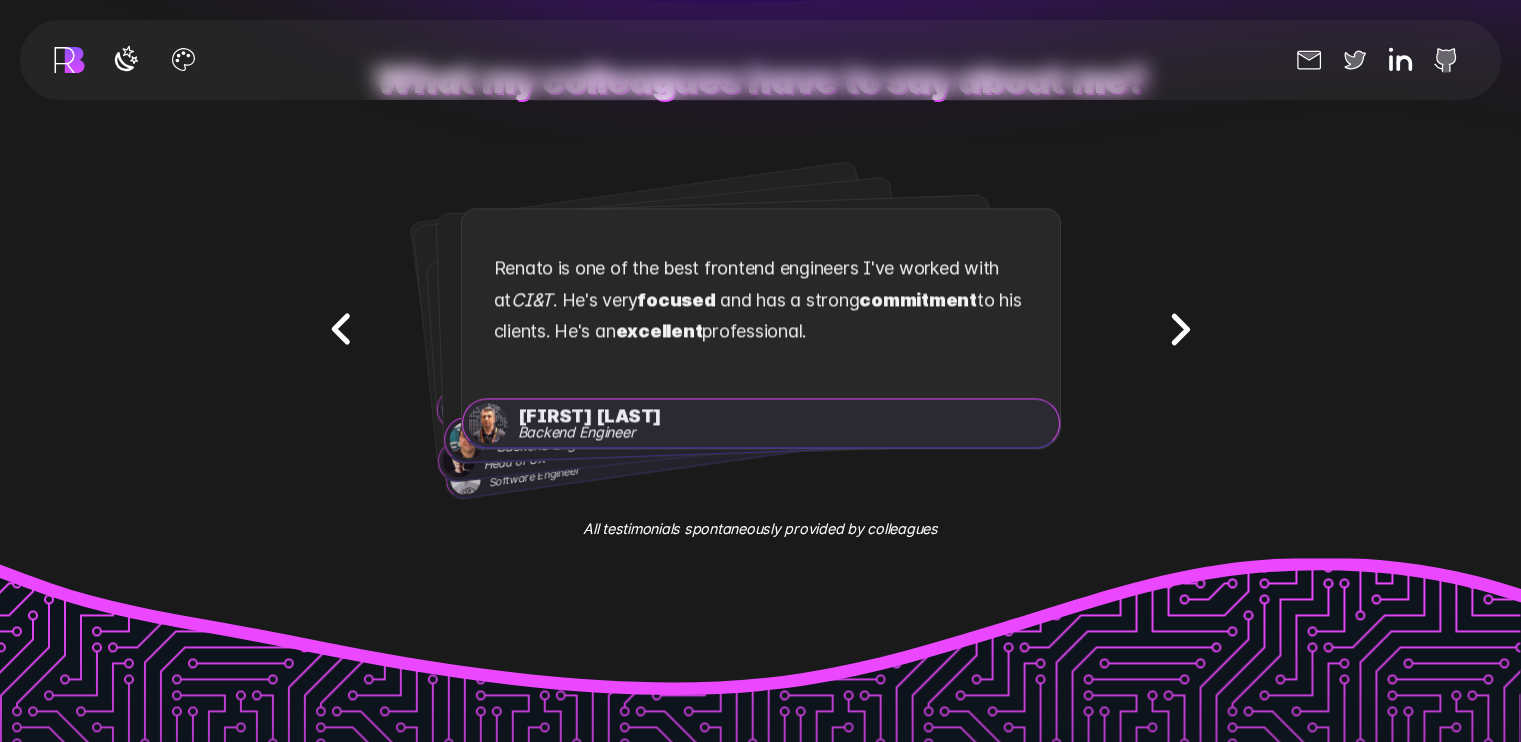 click 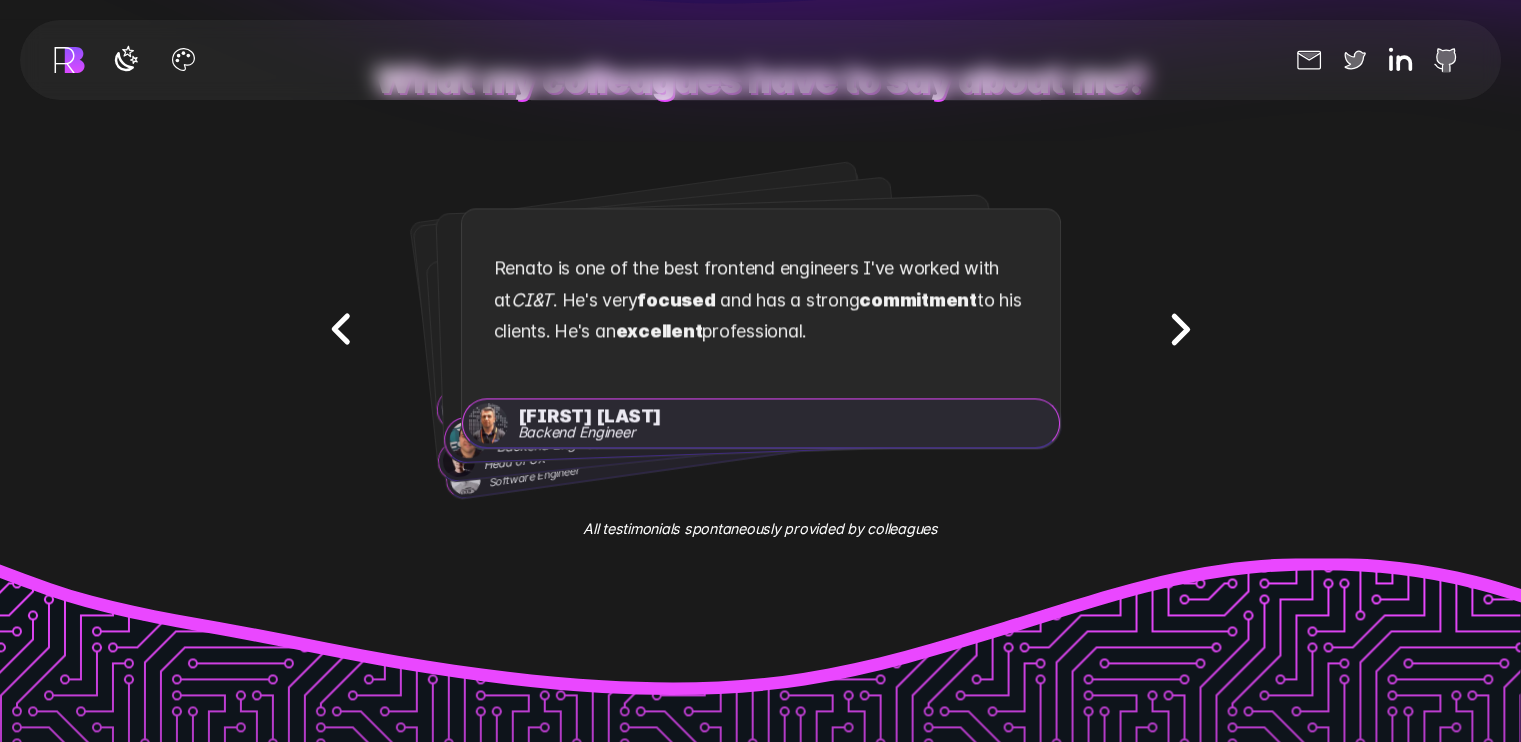 click 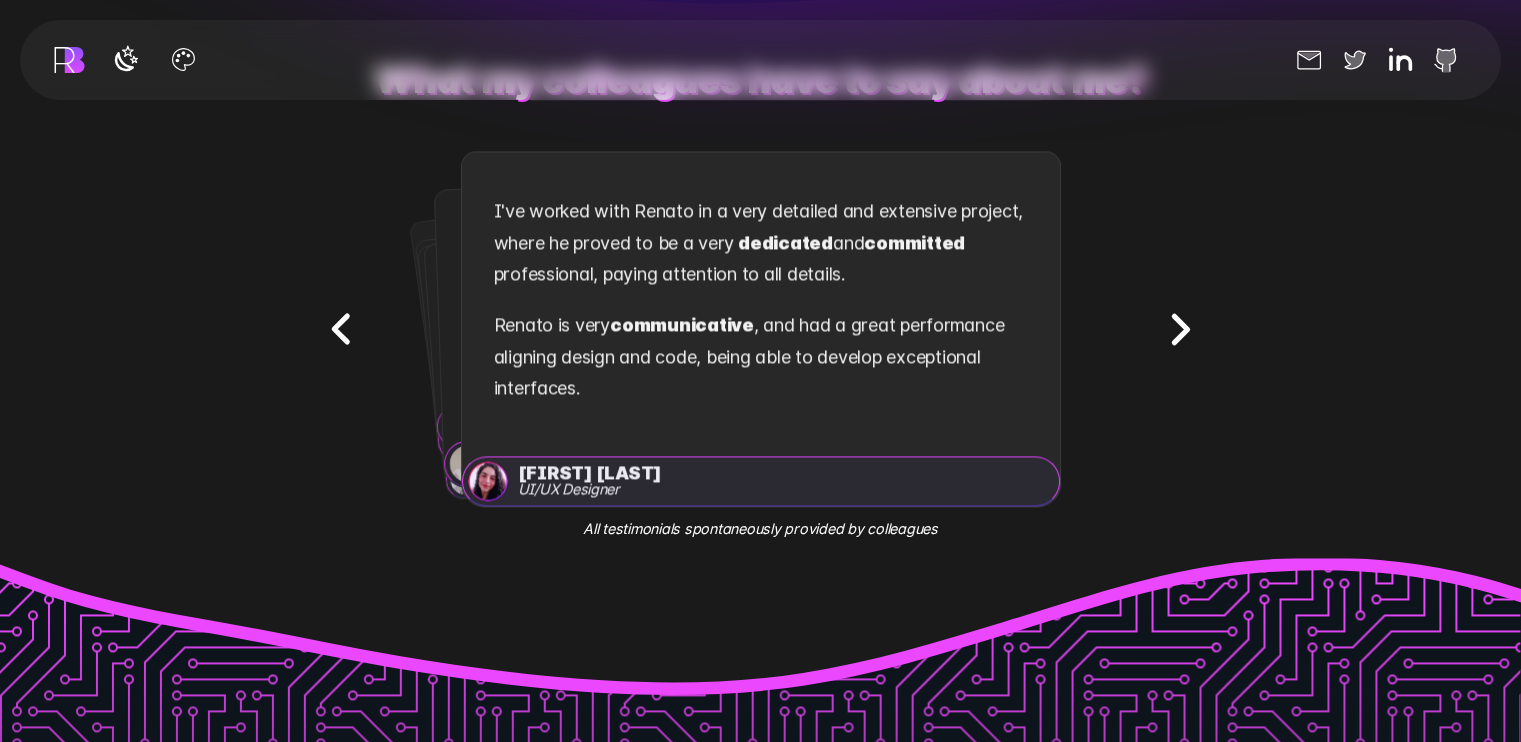 click 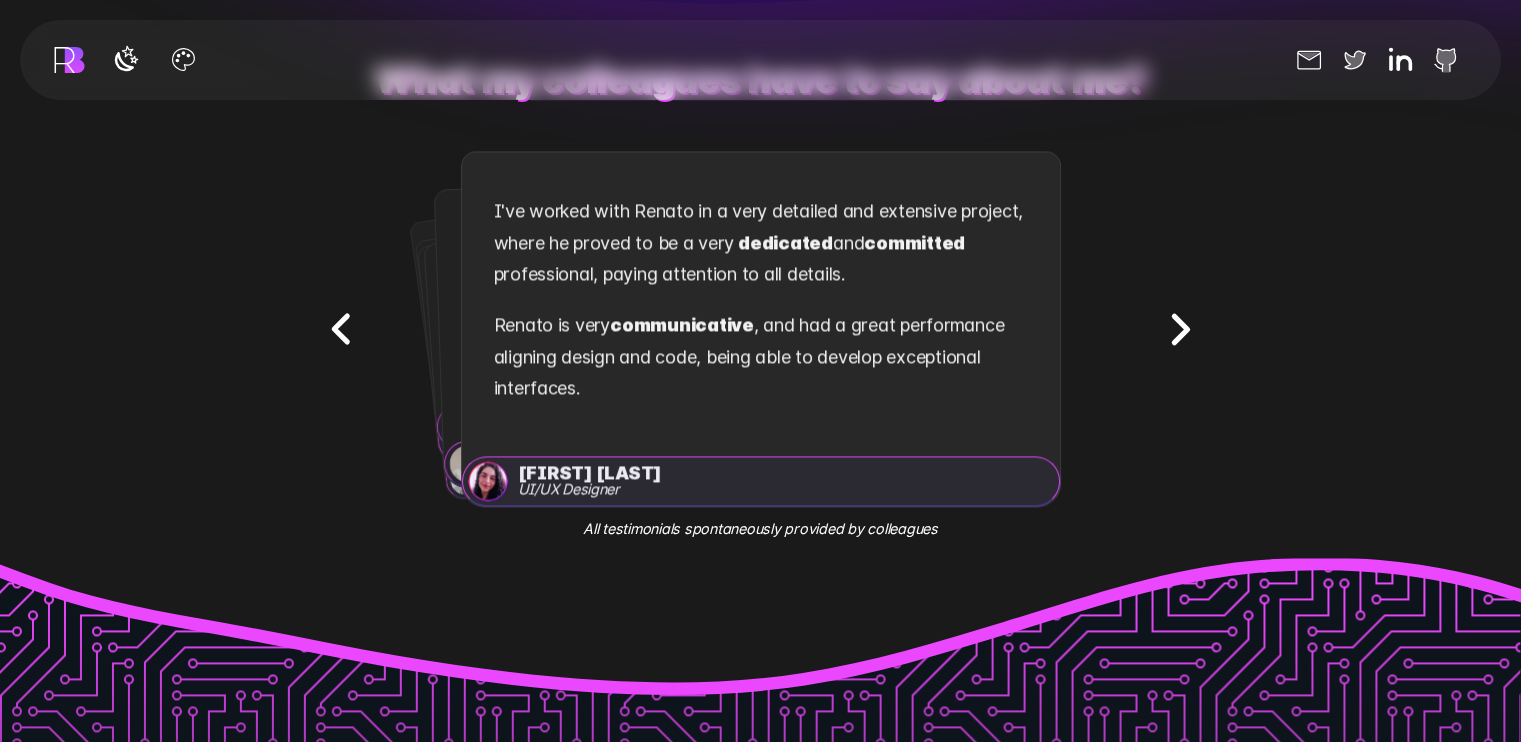 click 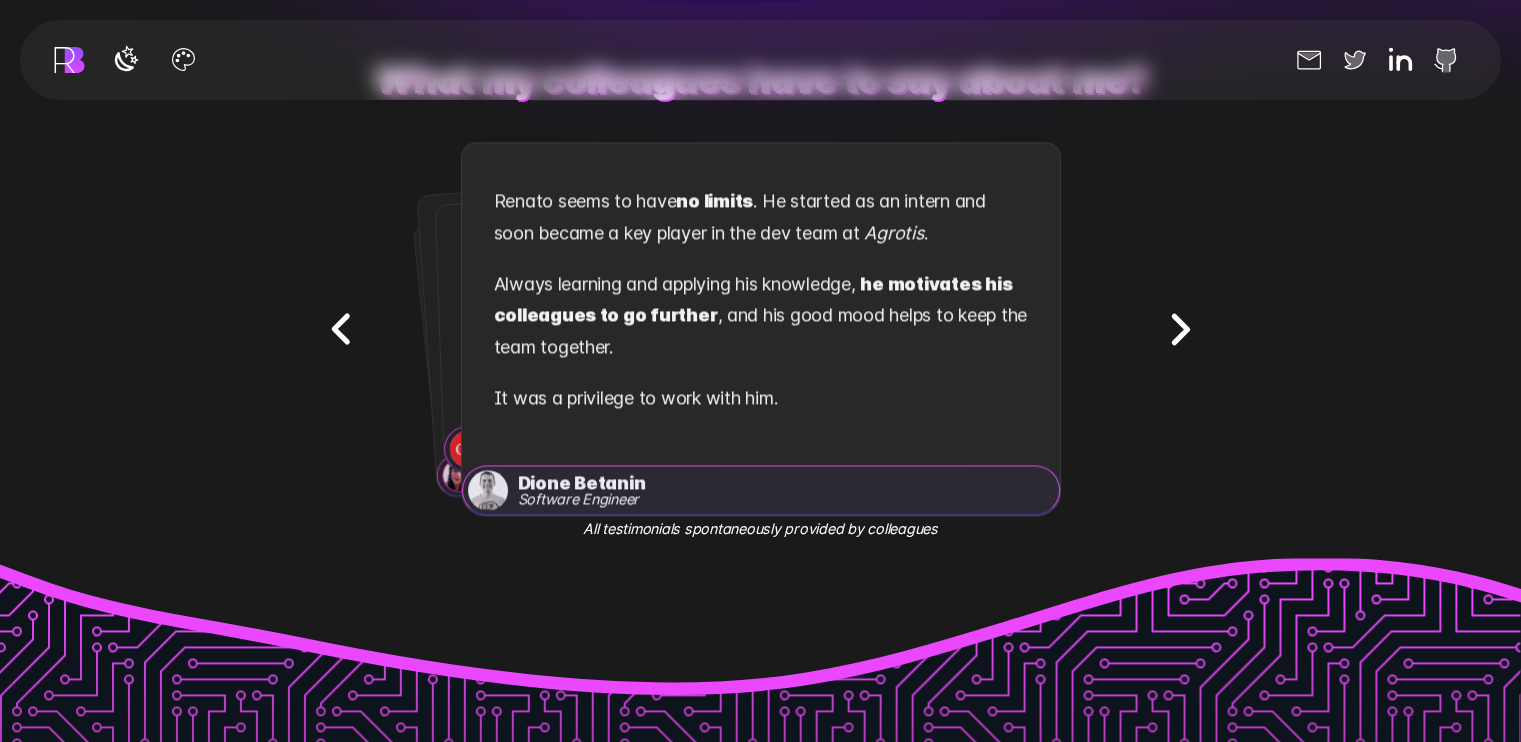 click 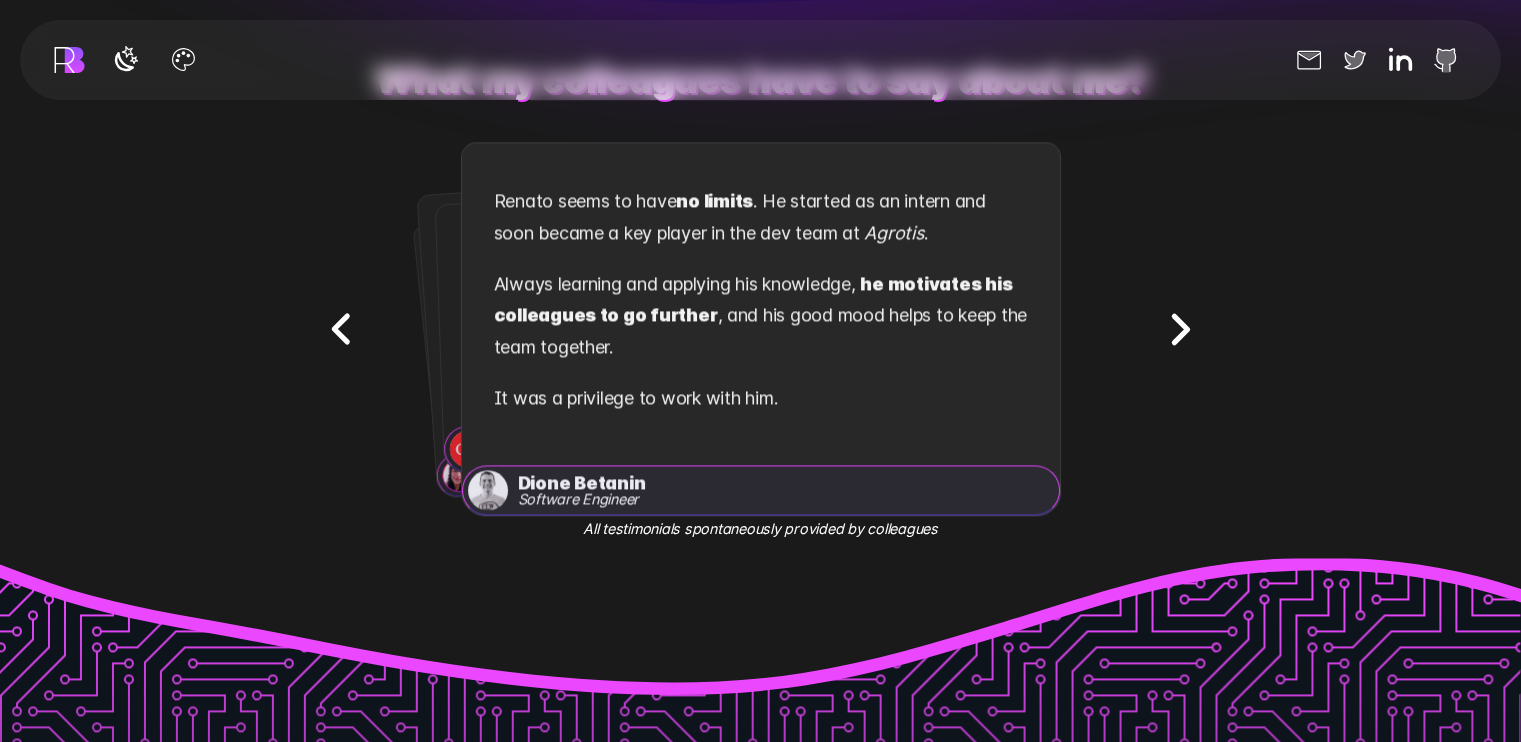 click 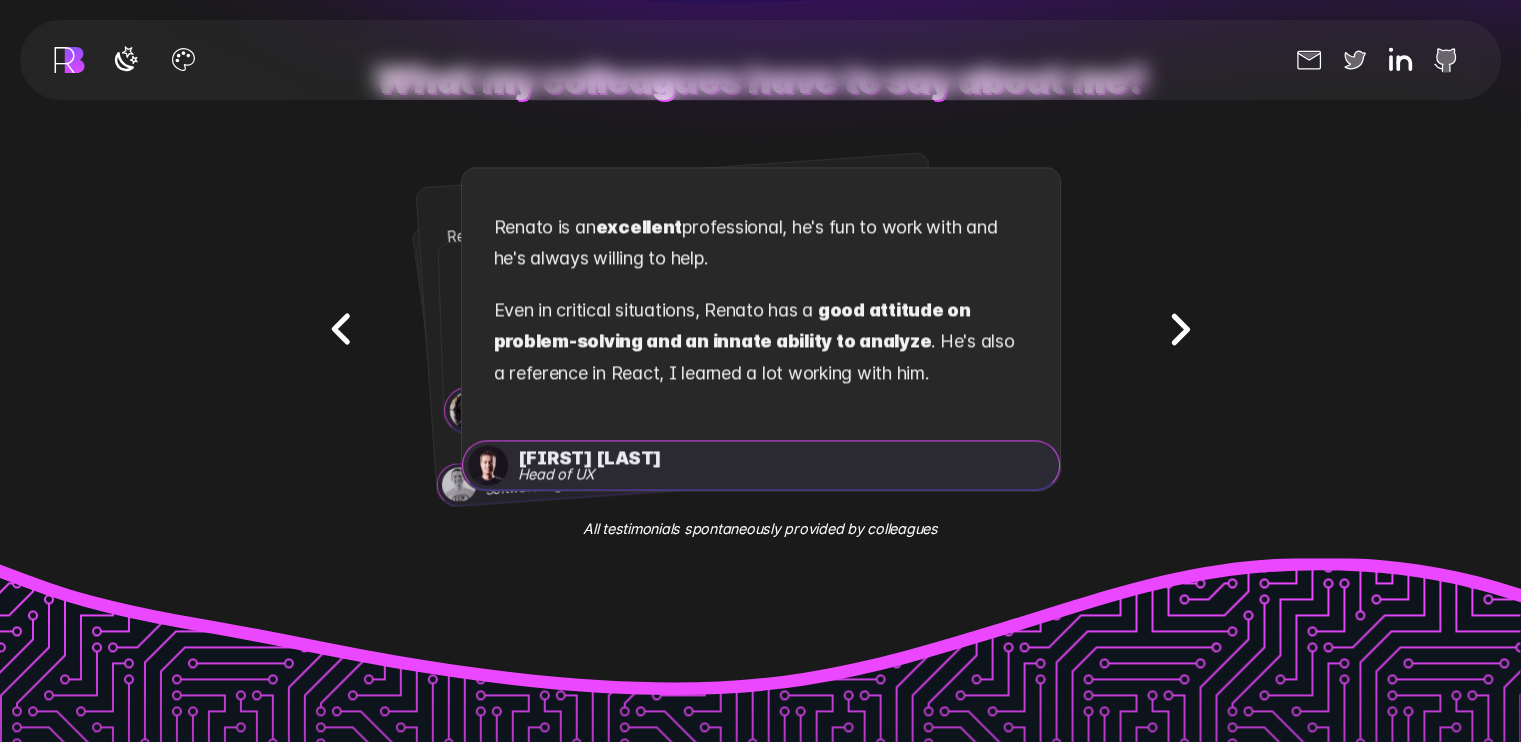 click 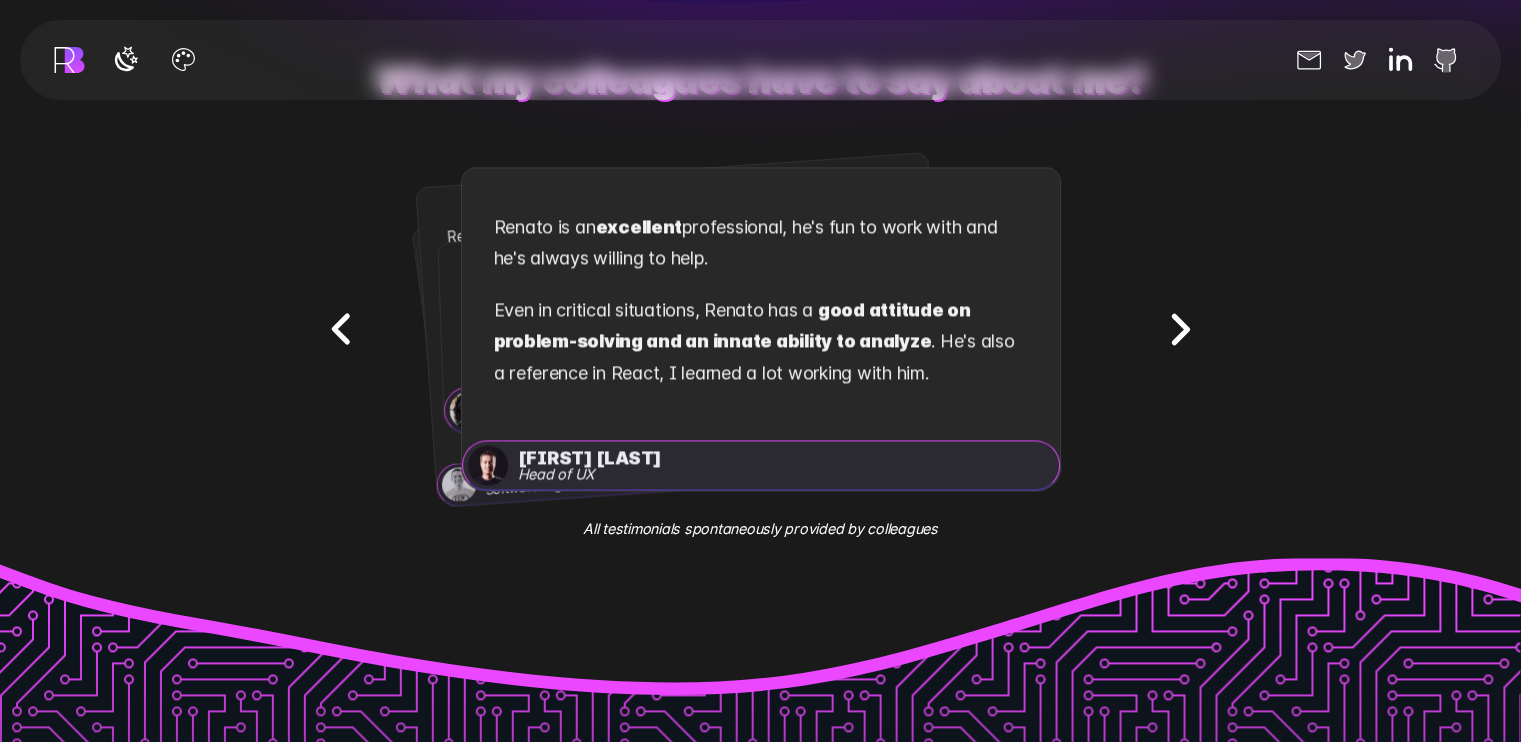 click 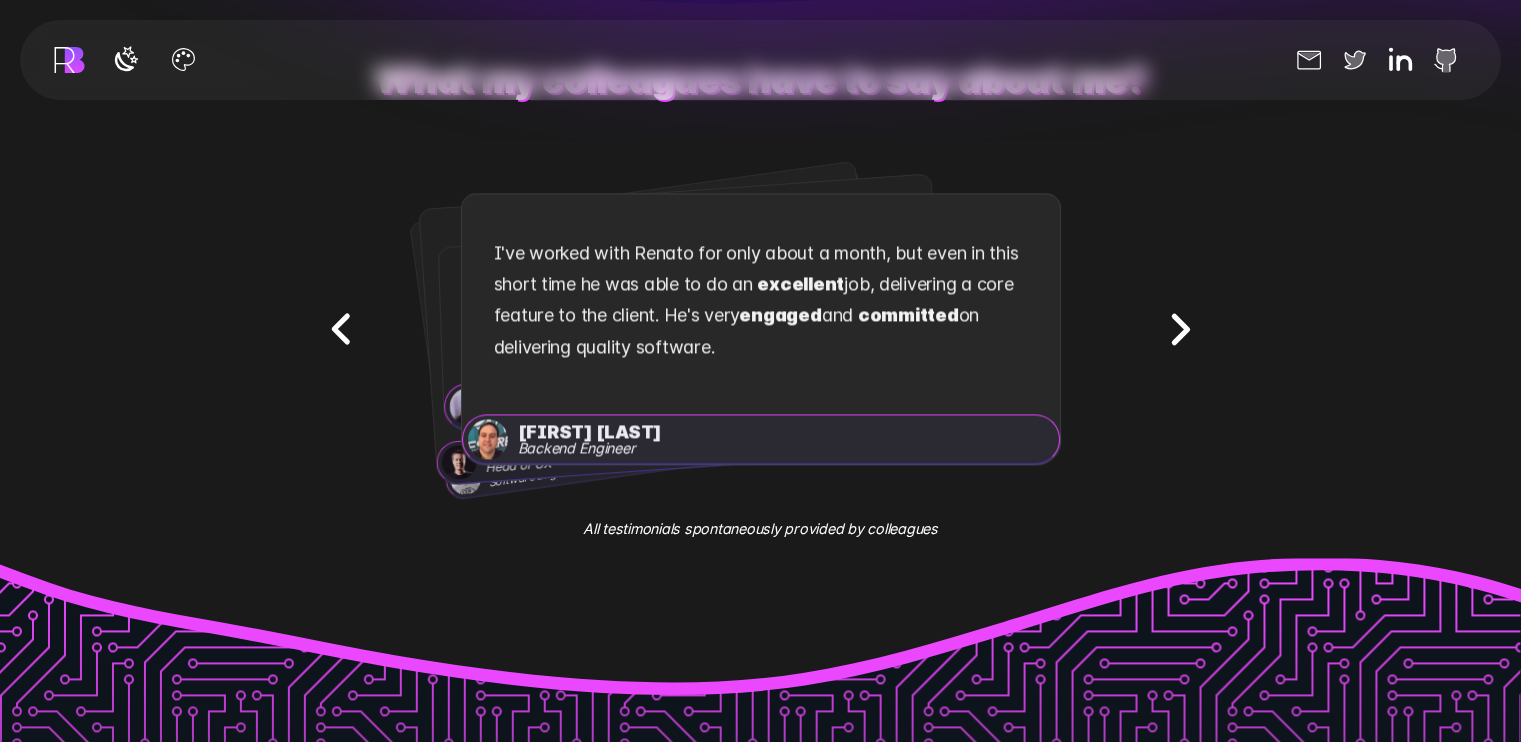 click 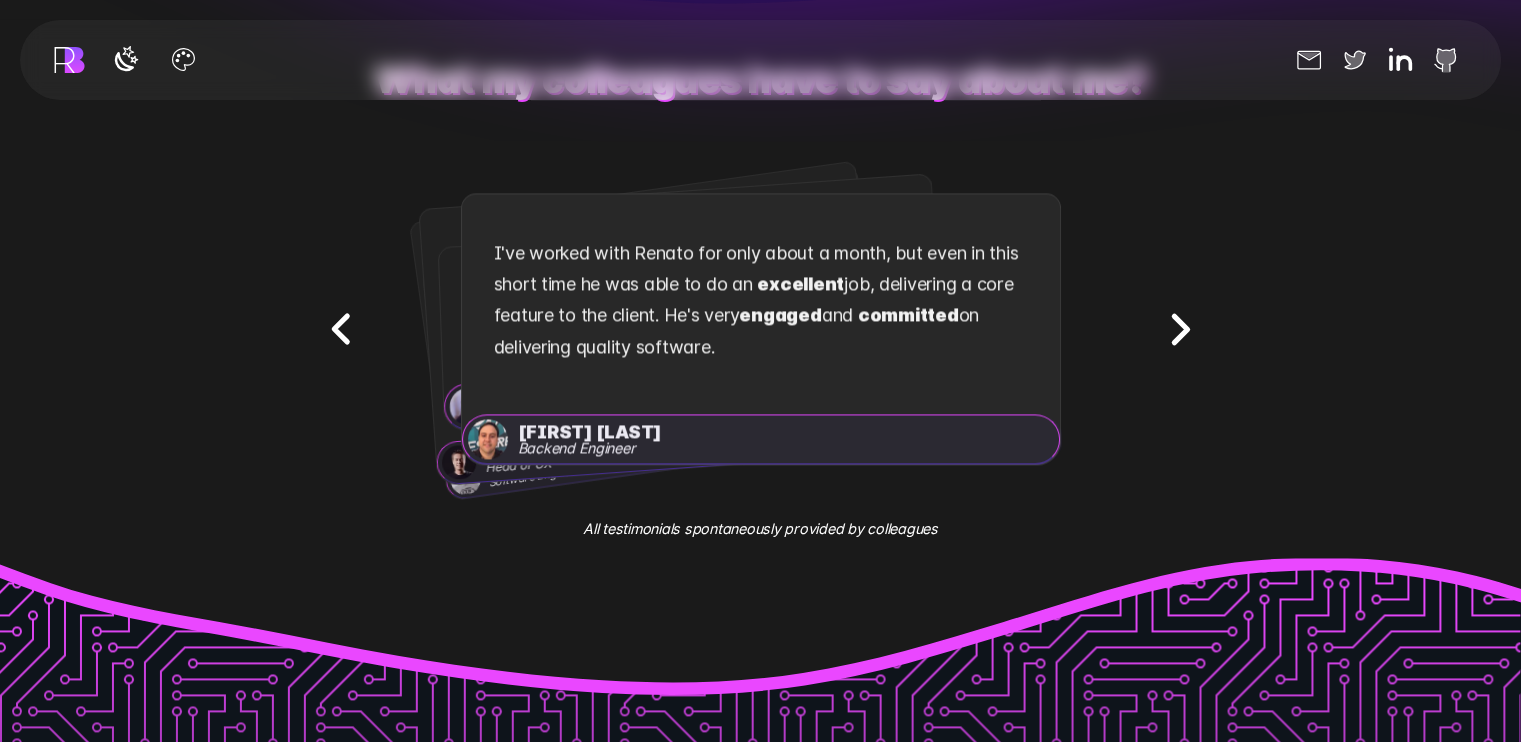 click 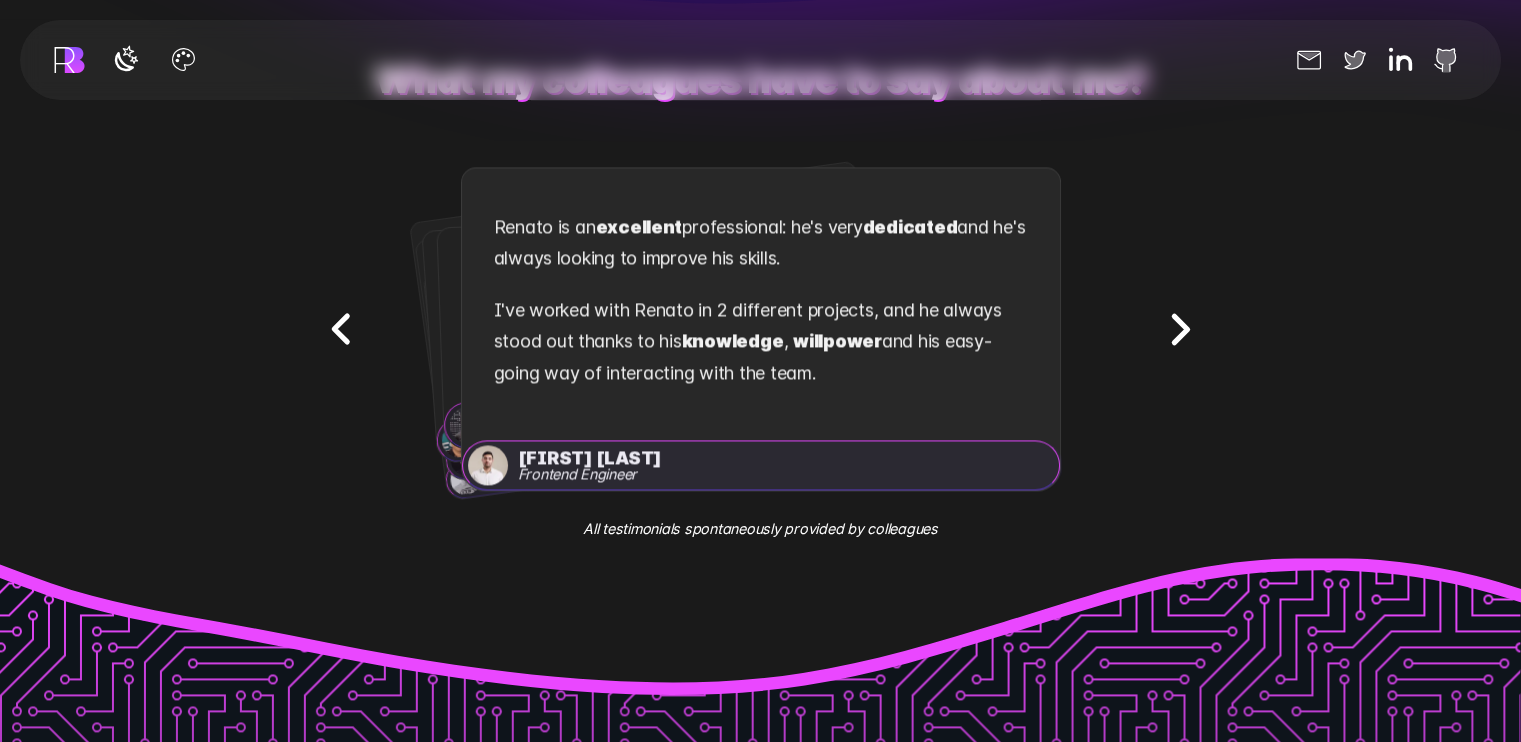 click 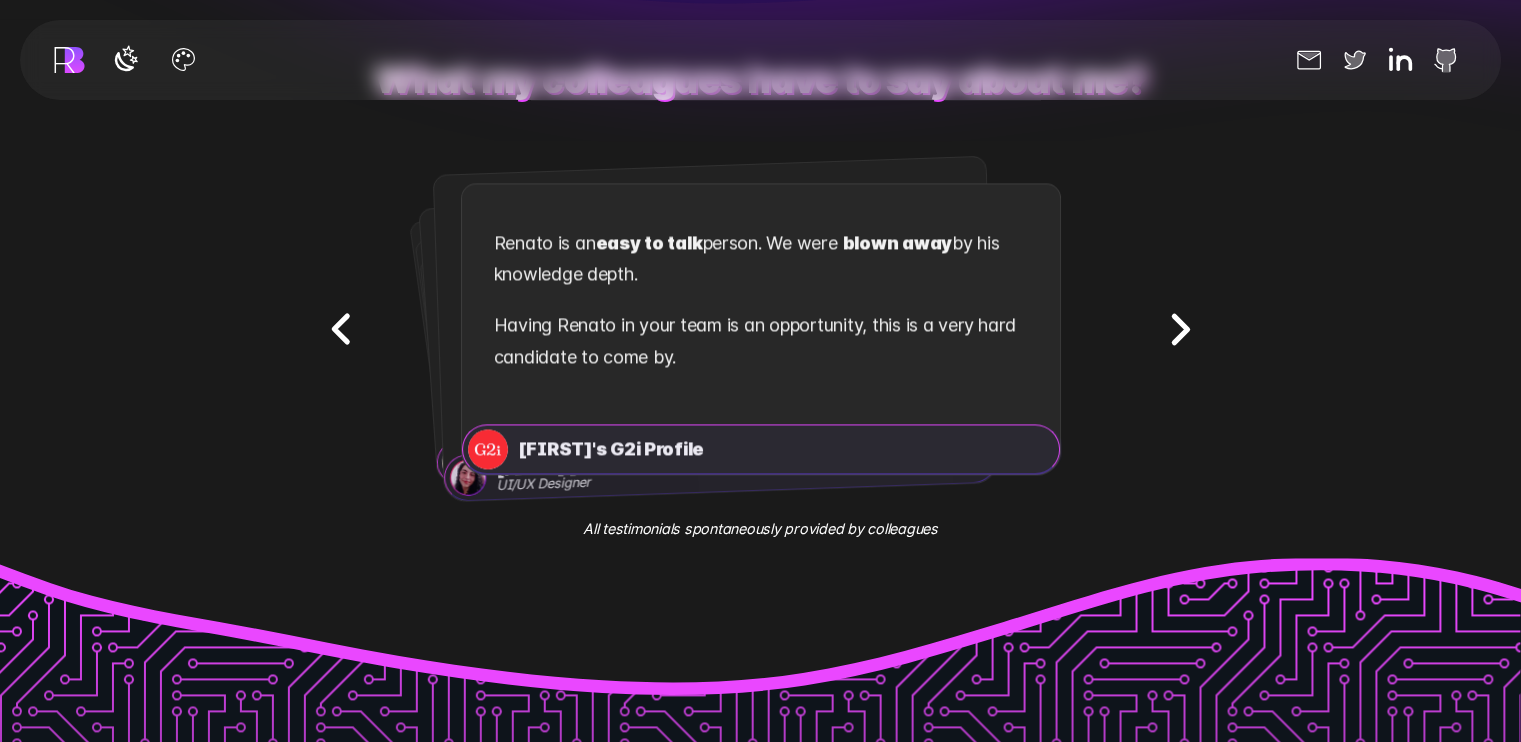 click 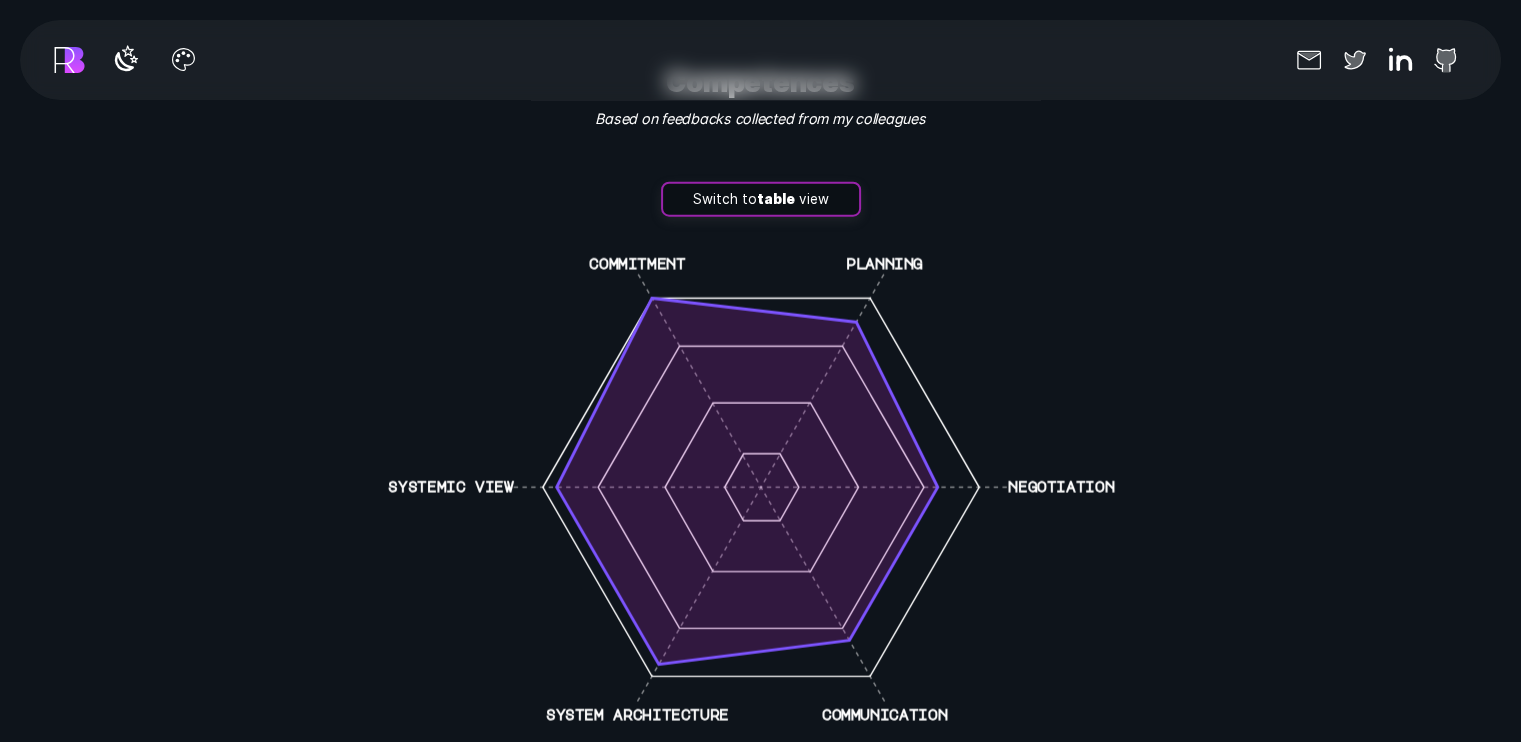scroll, scrollTop: 4638, scrollLeft: 0, axis: vertical 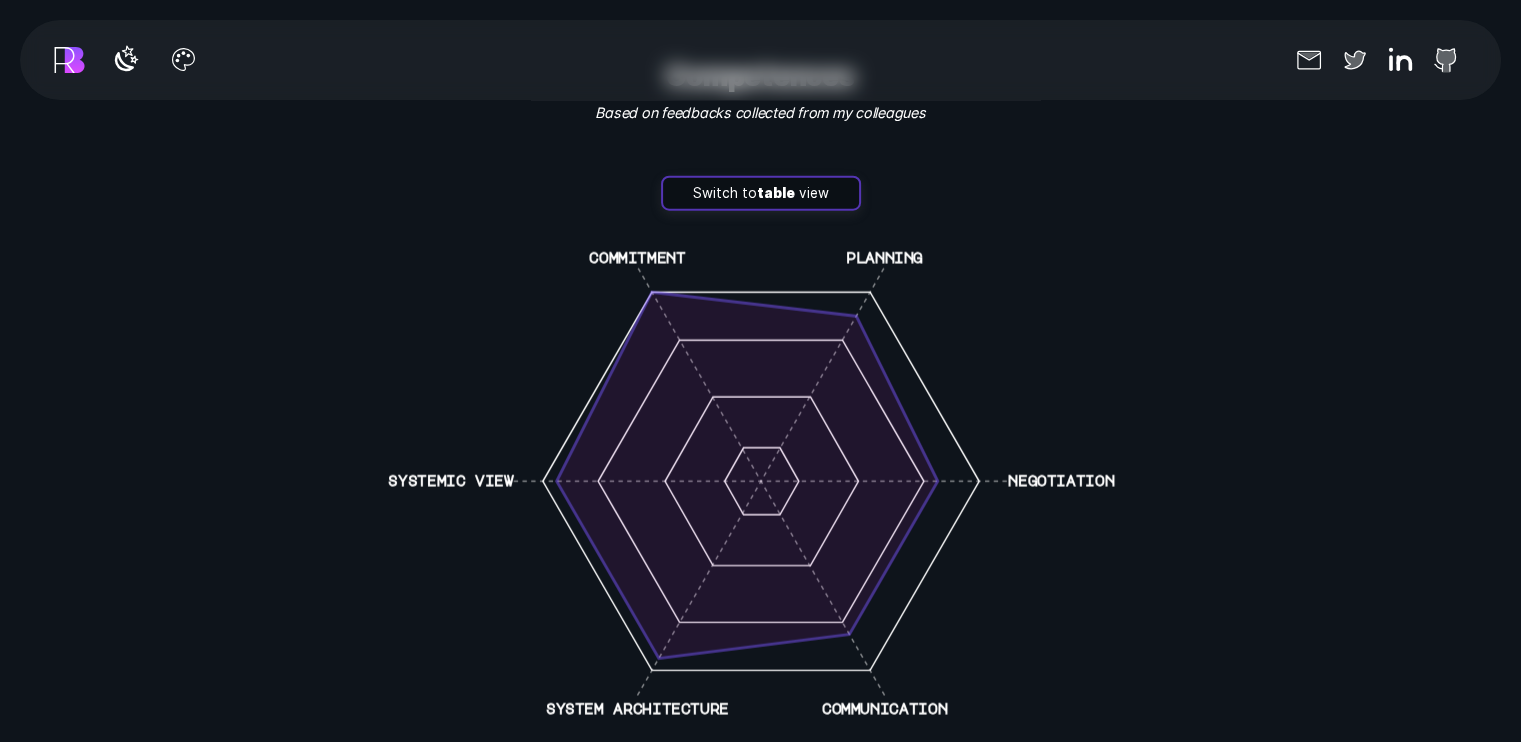 click 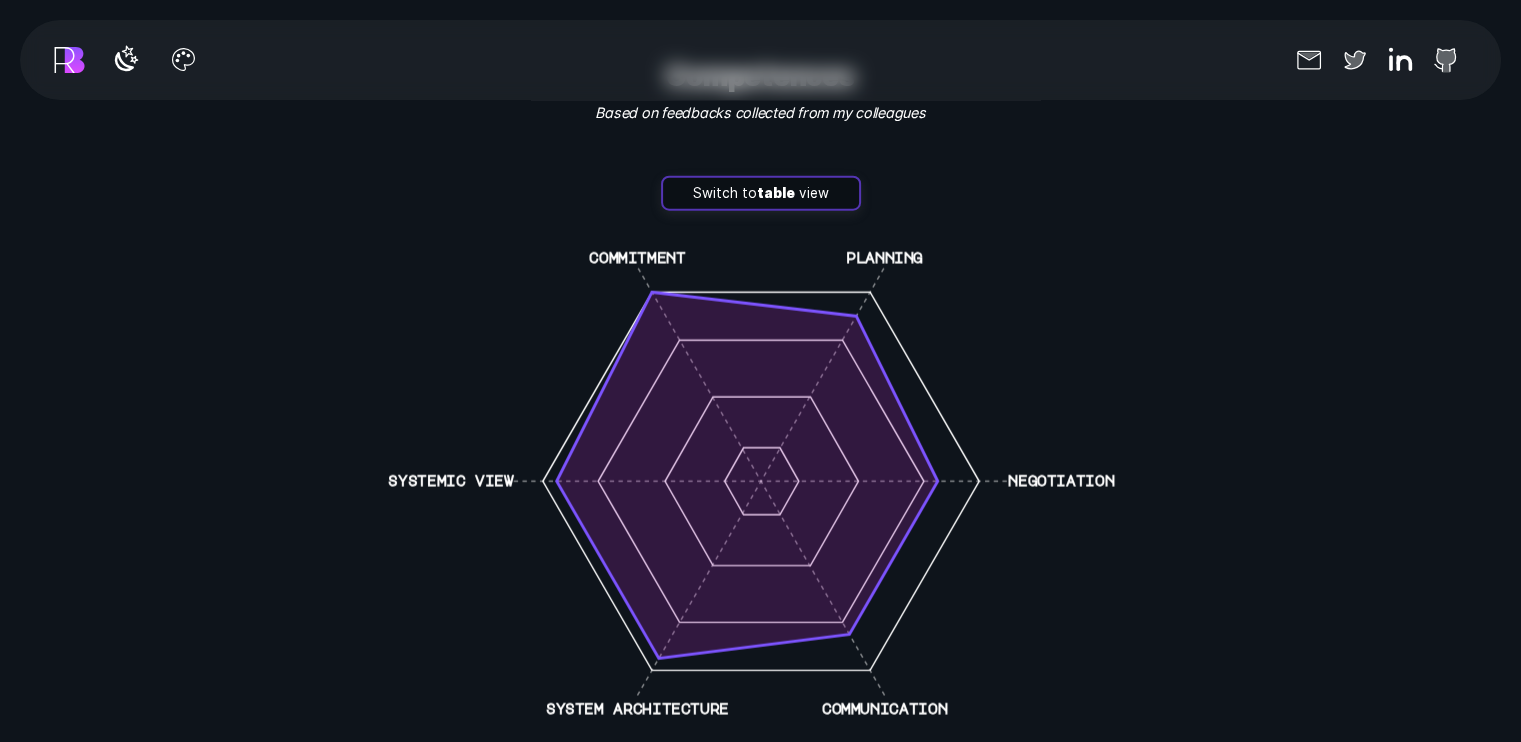 click on "commitment planning negotiation communication system architecture systemic view" 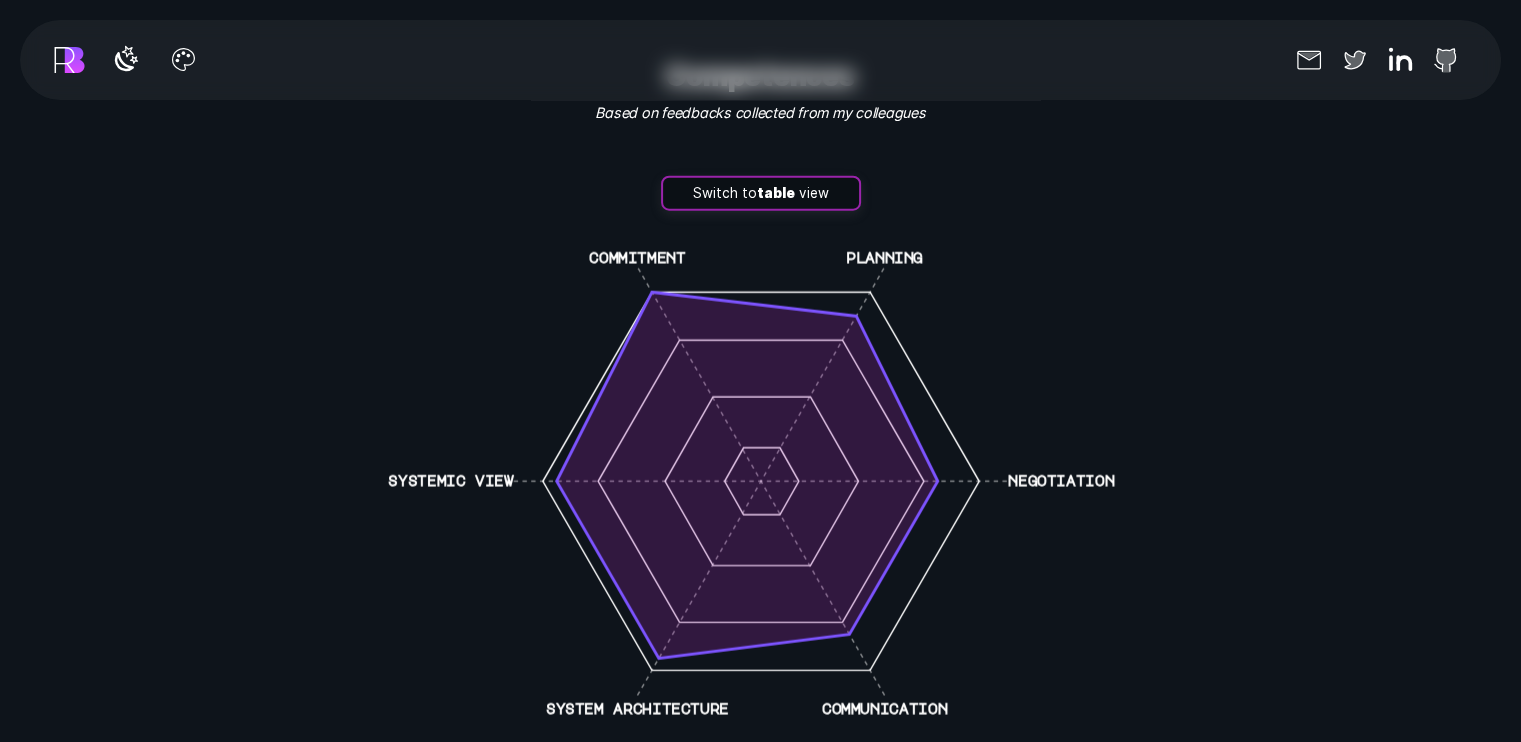 click on "Switch to  table   view" at bounding box center (761, 194) 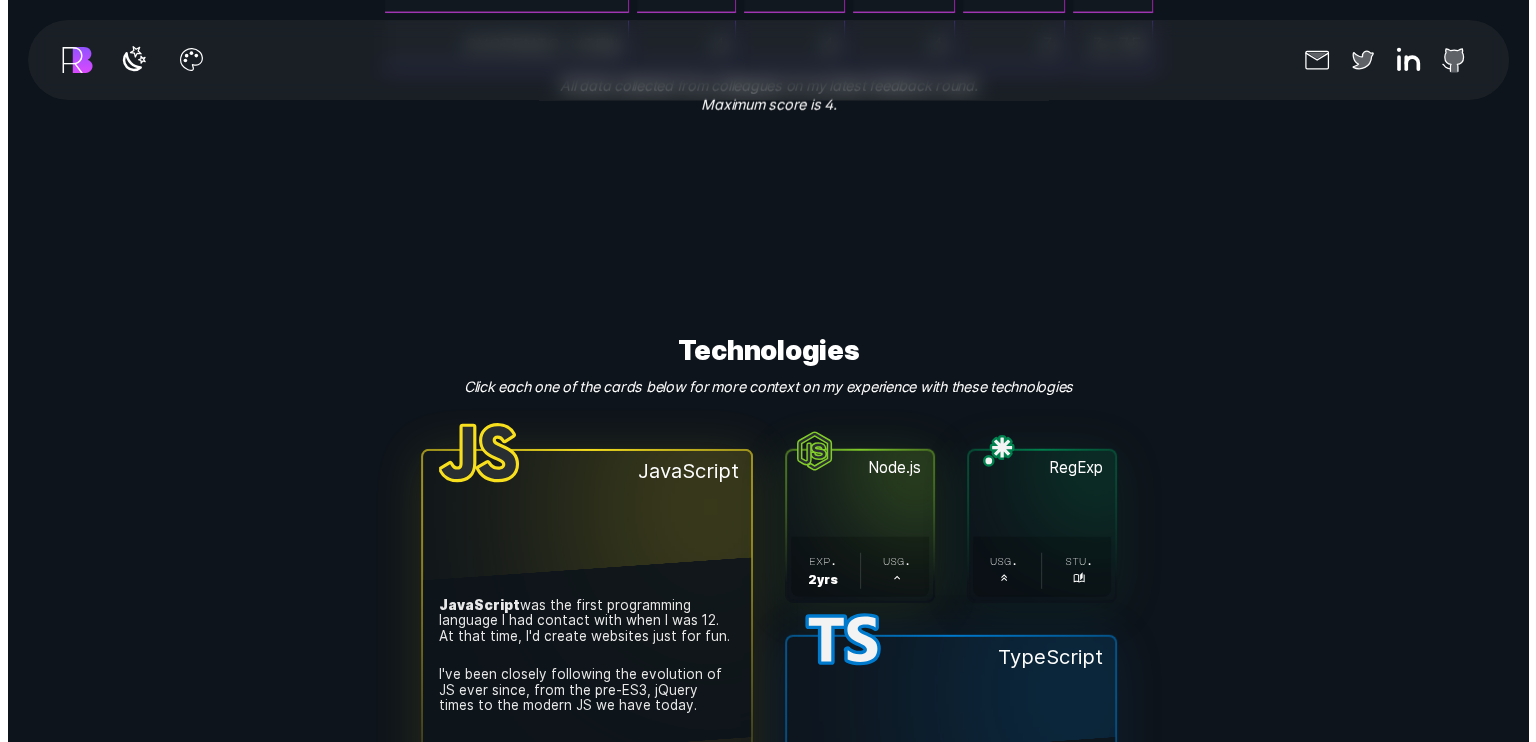 scroll, scrollTop: 5407, scrollLeft: 0, axis: vertical 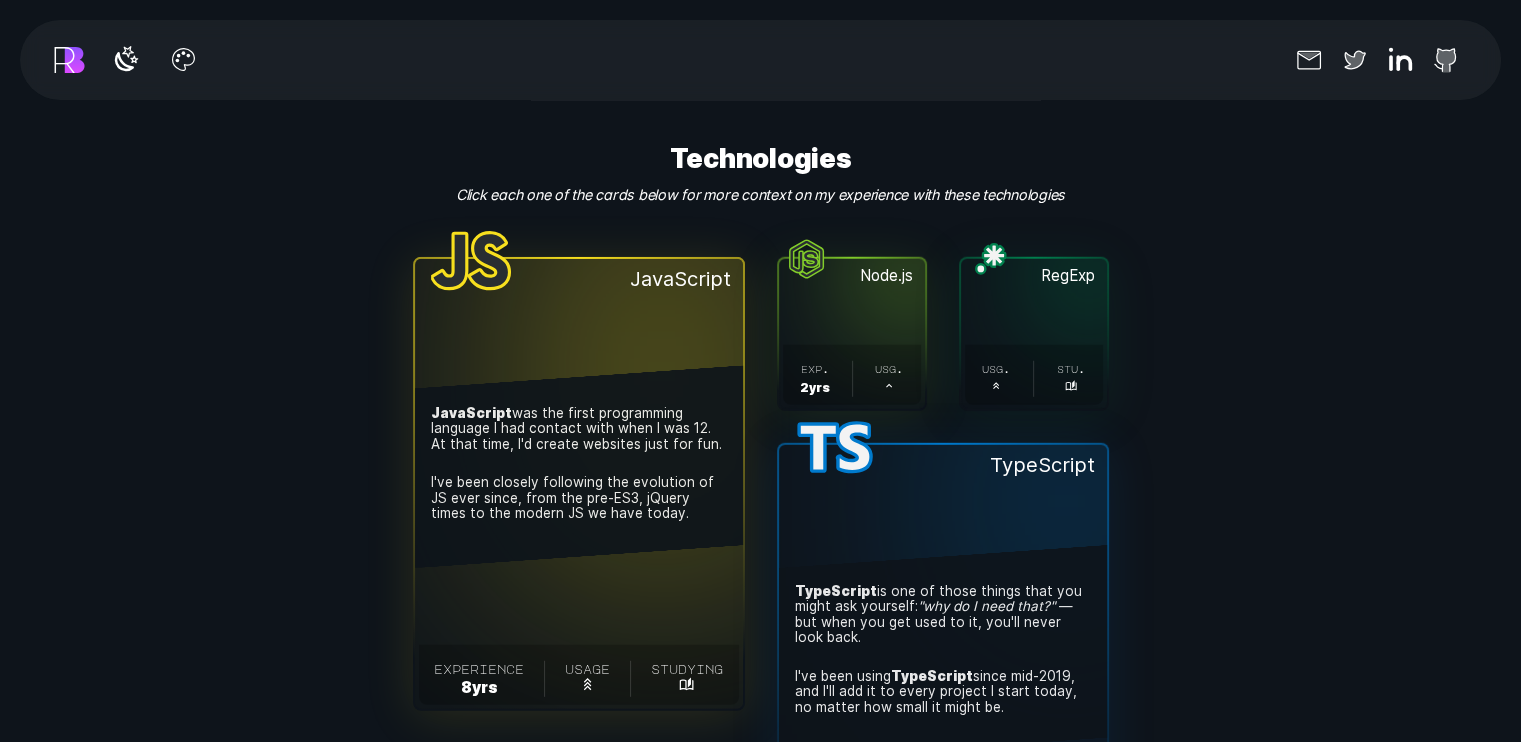 click on "JavaScript . JavaScript  was the first programming language I had contact with when I was 12. At that time, I'd create websites just for fun. I've been closely following the evolution of JS ever since, from the pre-ES3, jQuery times to the modern JS we have today. experience 8  yr s . usage . studying ." at bounding box center [579, 484] 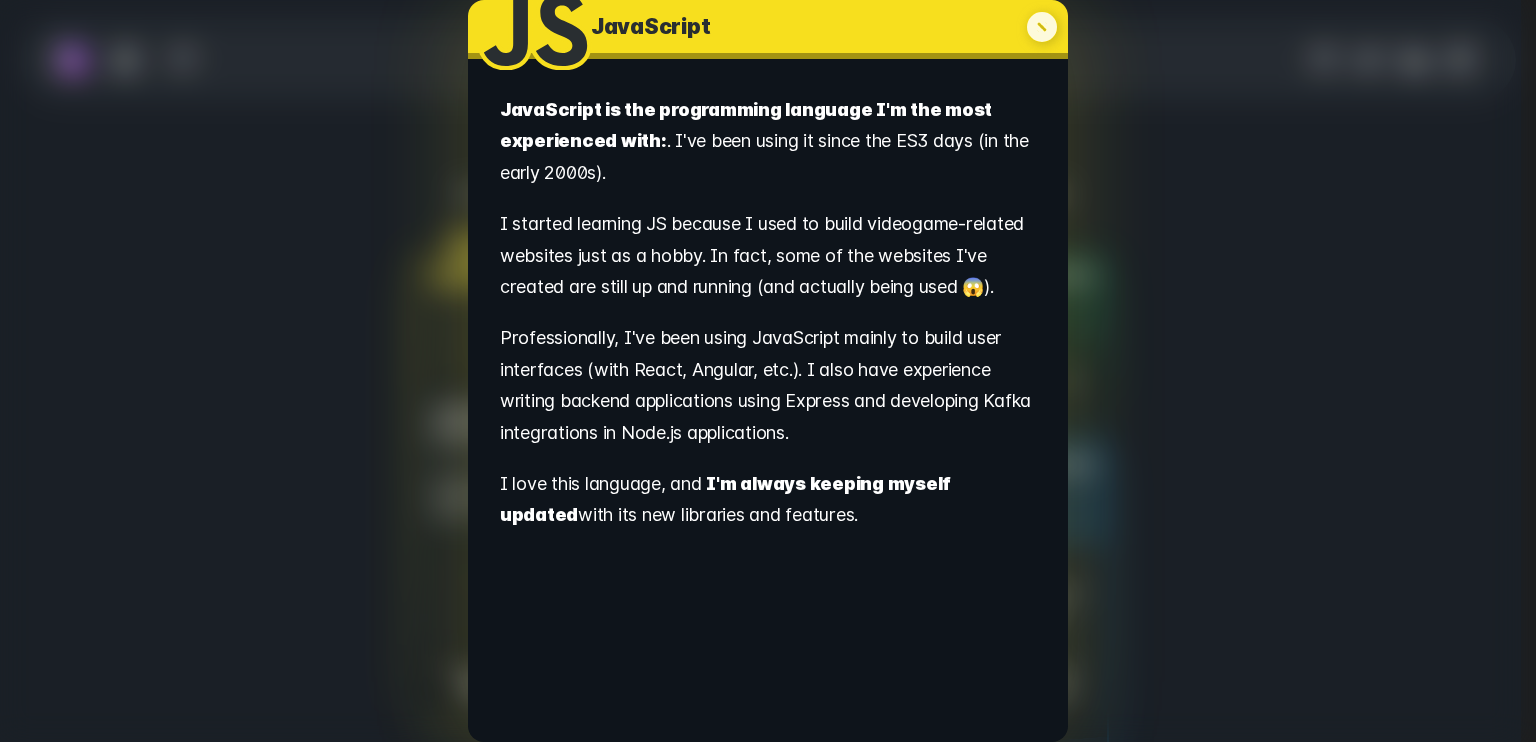 click 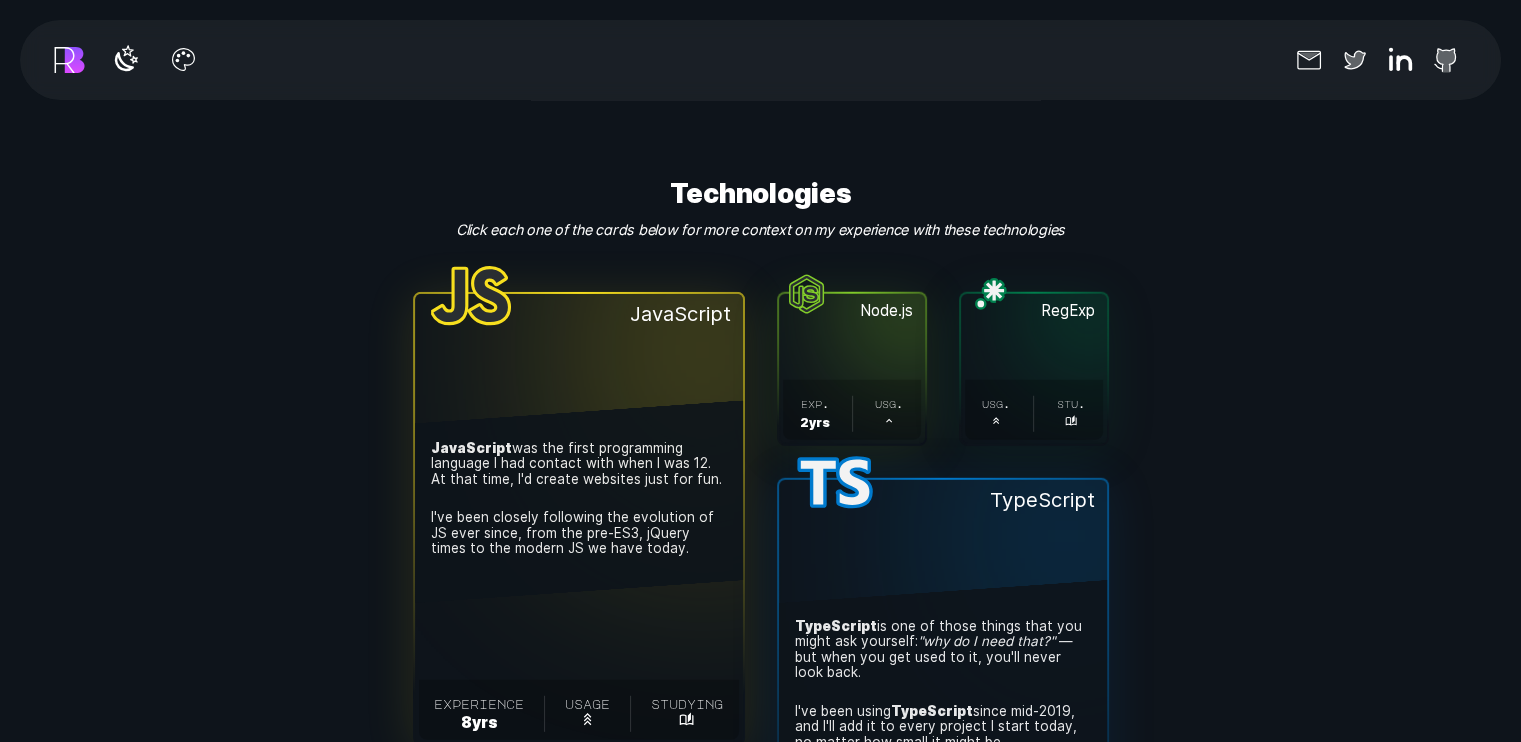 scroll, scrollTop: 5463, scrollLeft: 0, axis: vertical 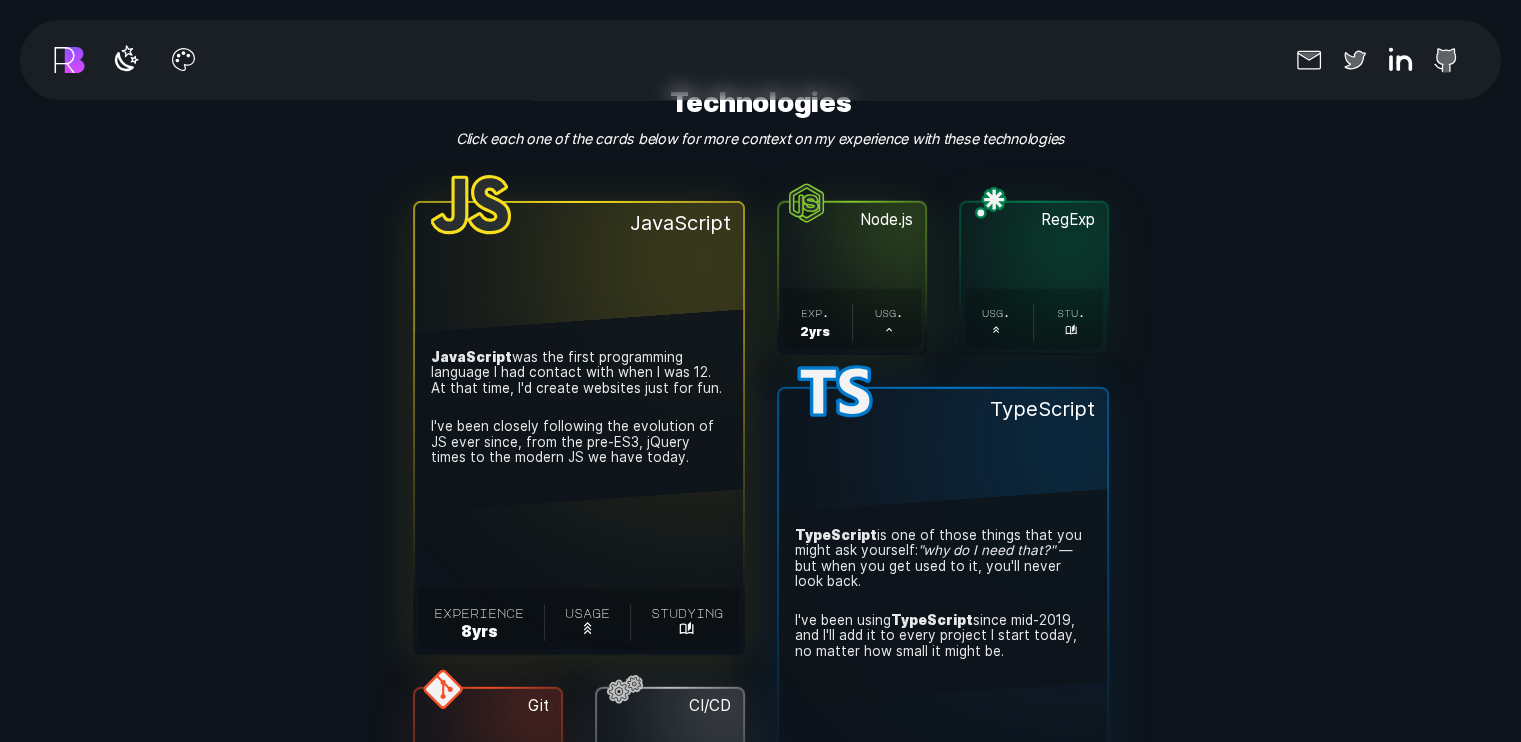 click on "usg. ." at bounding box center (996, 323) 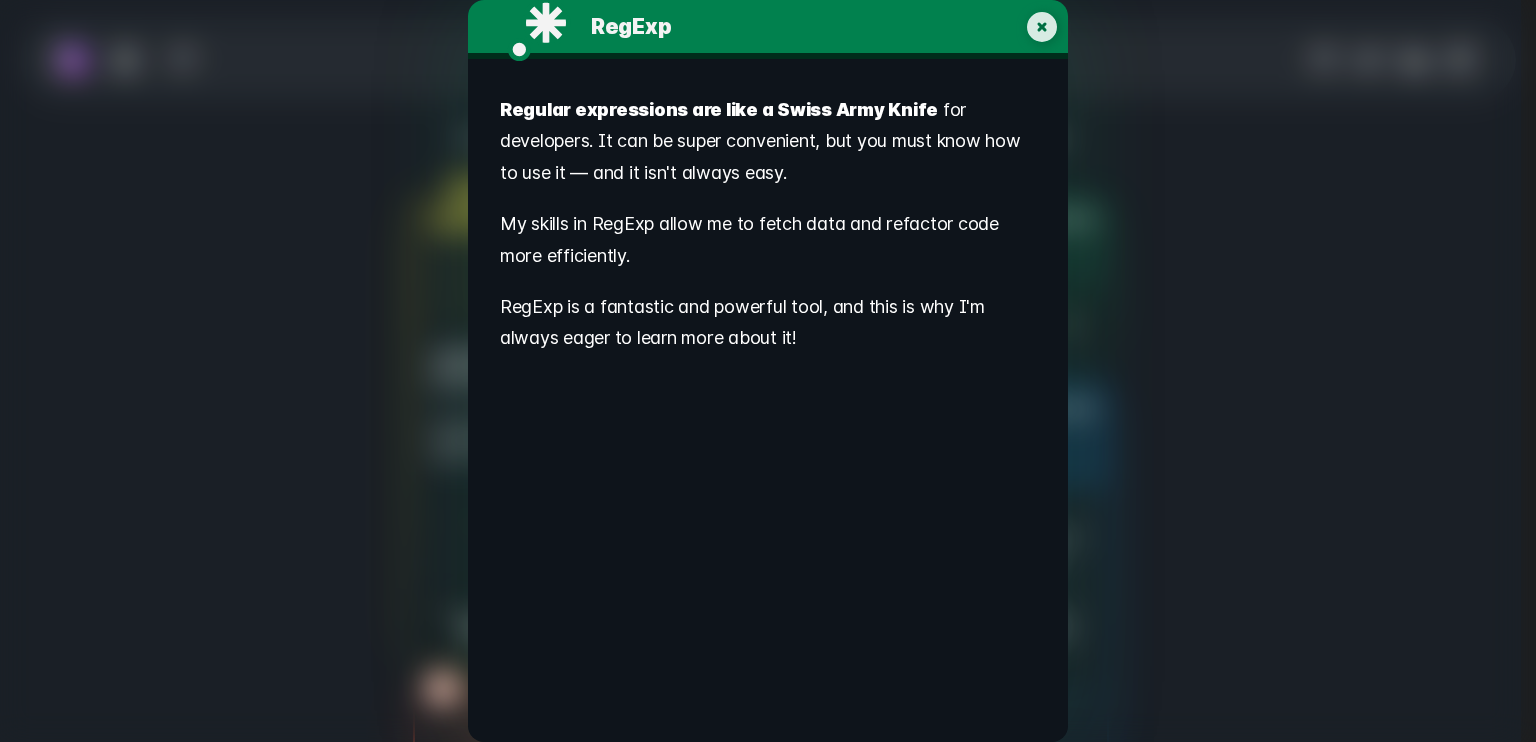 click 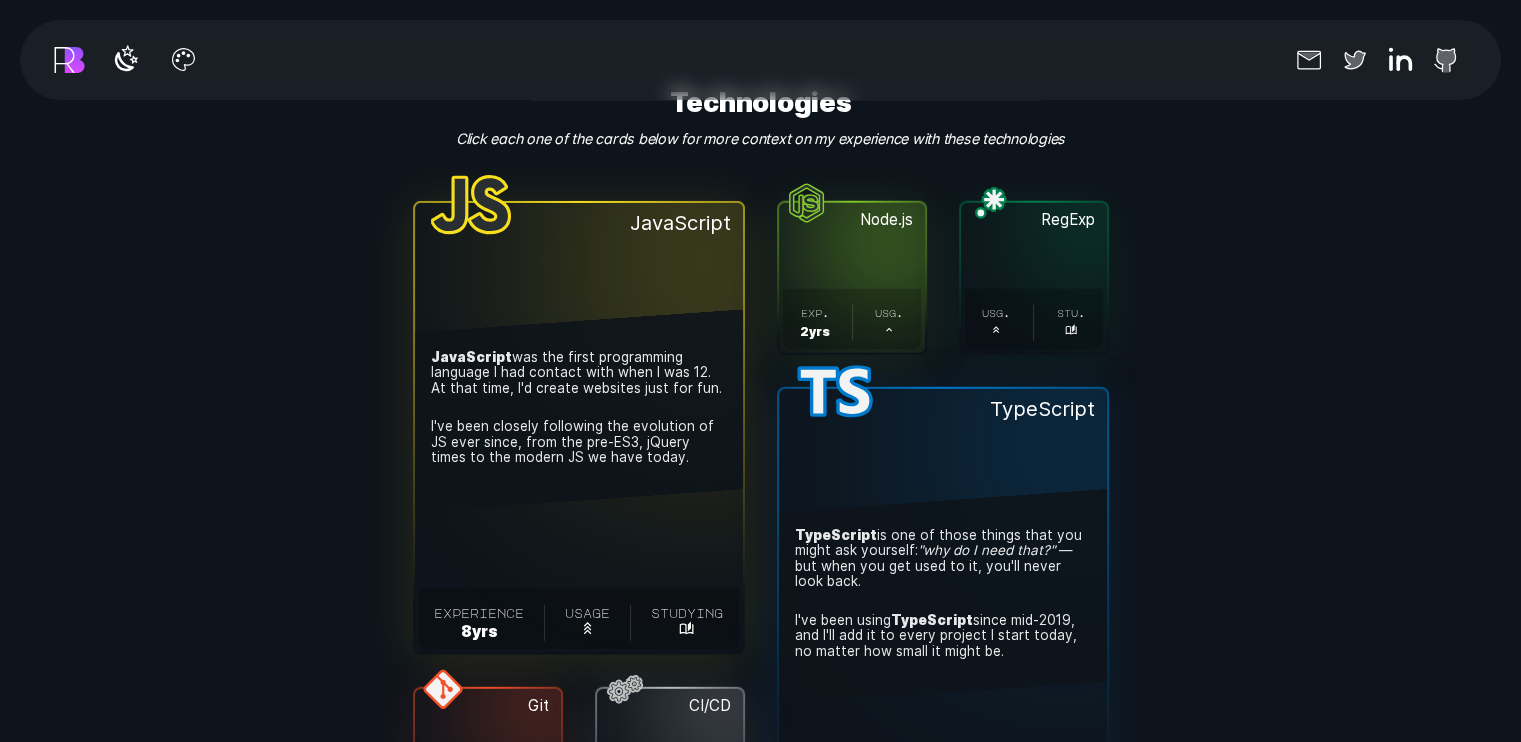 click on "exp. 2  yr s . usg. ." at bounding box center (852, 319) 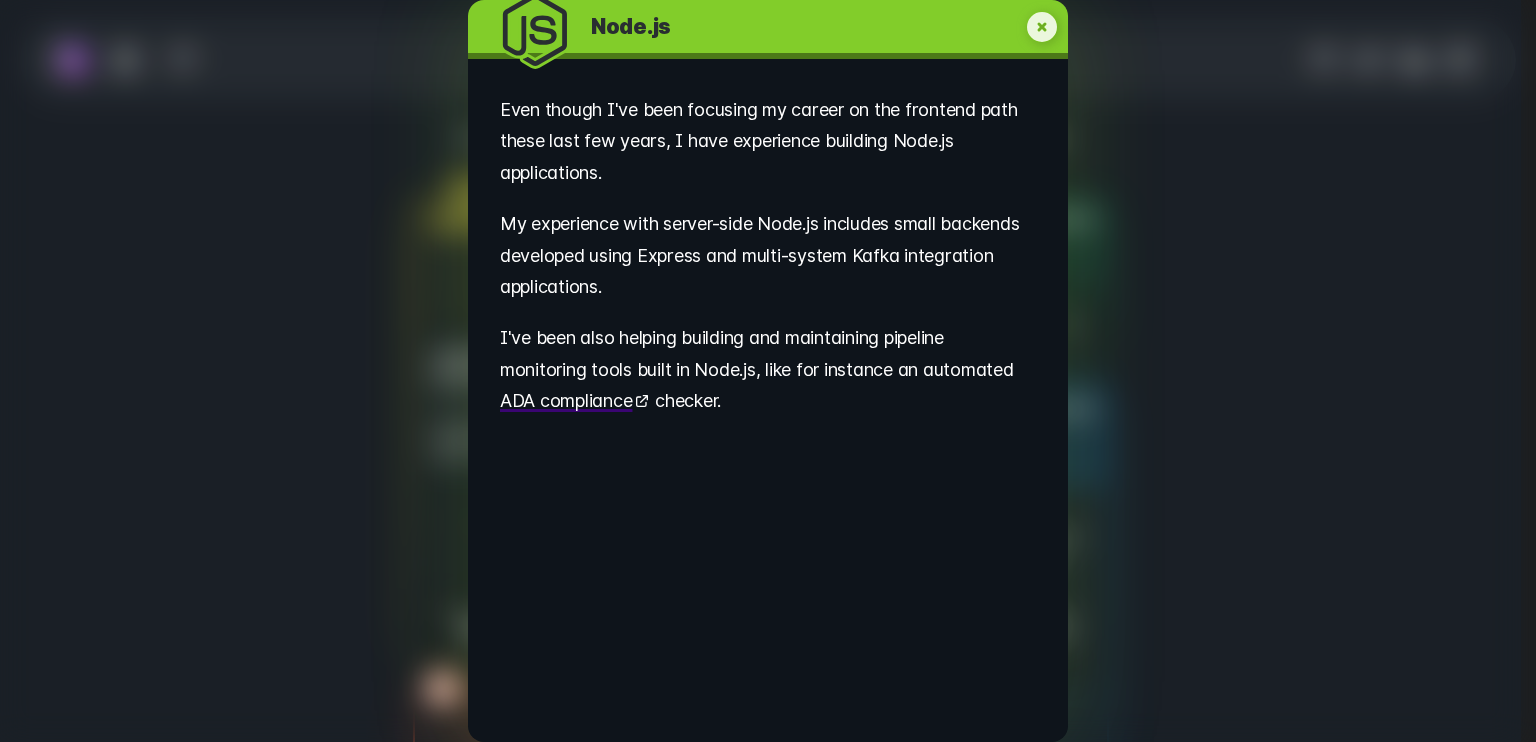 click 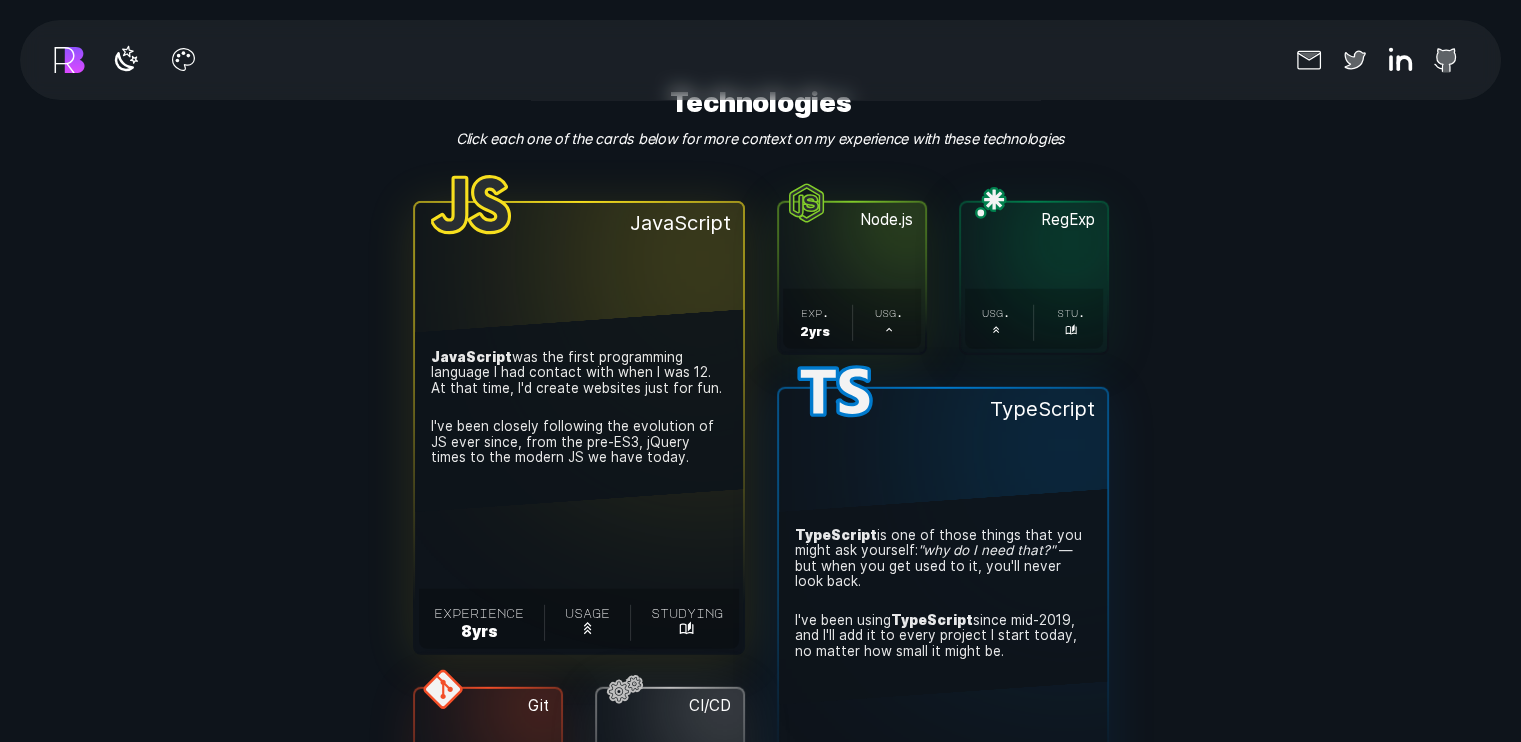 click on "usg. . stu. ." at bounding box center (1034, 319) 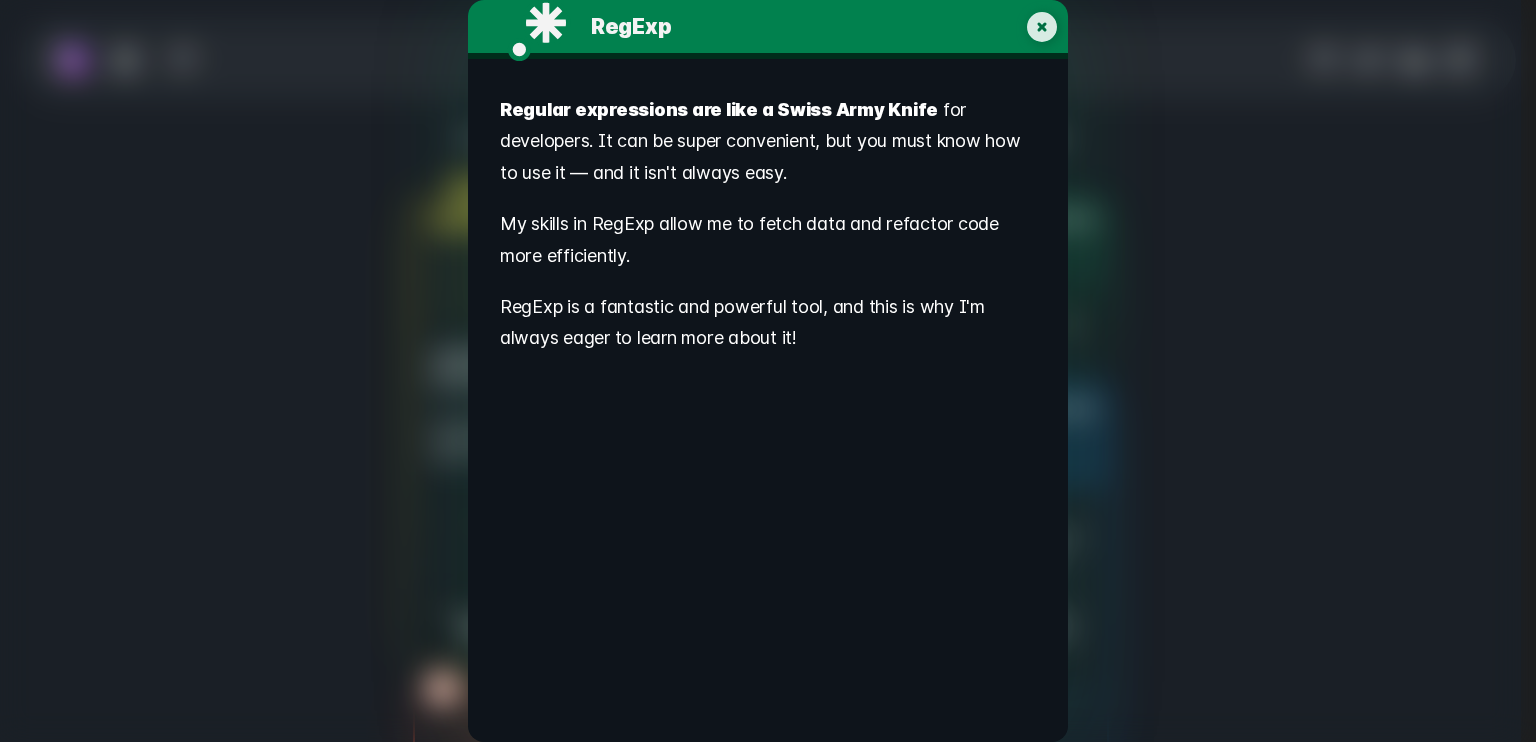 click 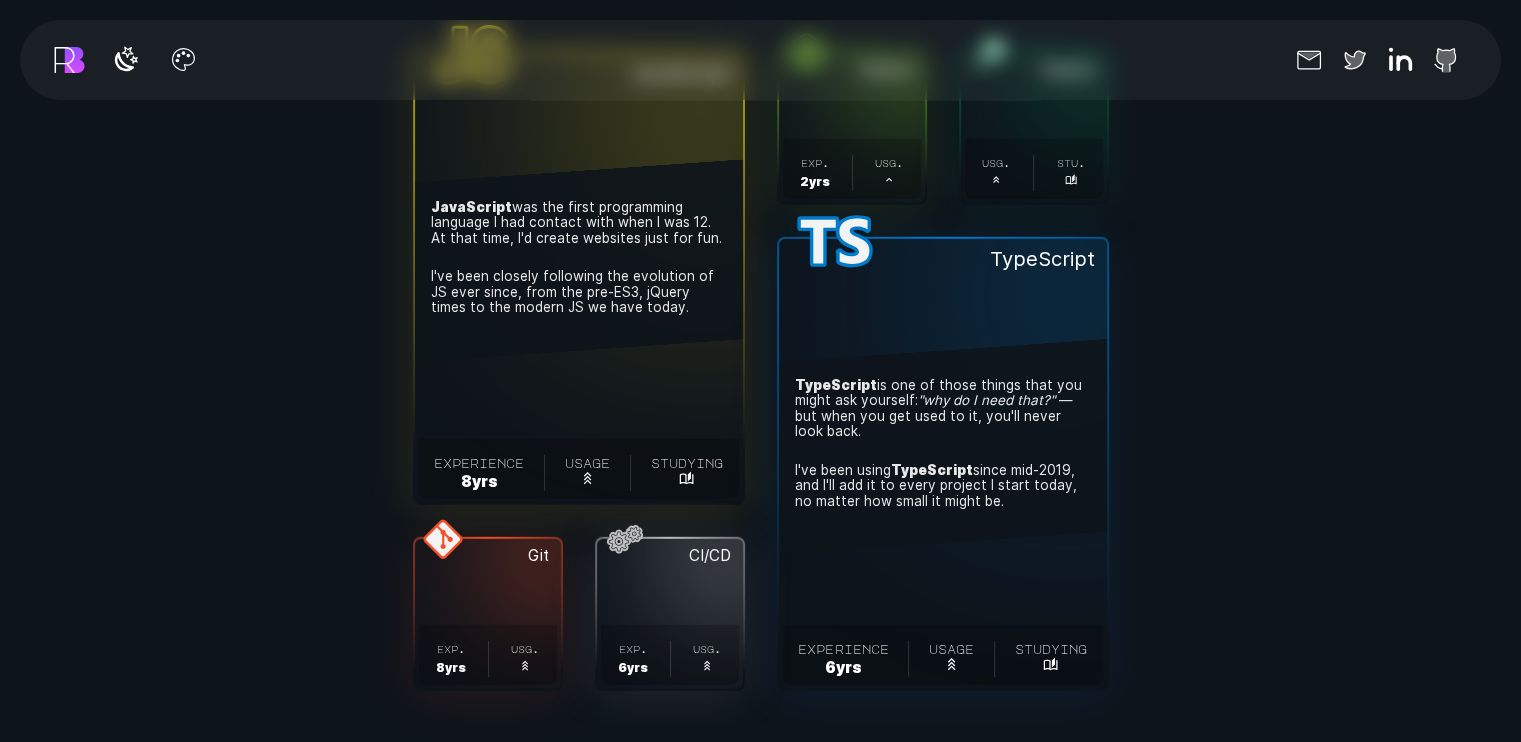 scroll, scrollTop: 5614, scrollLeft: 0, axis: vertical 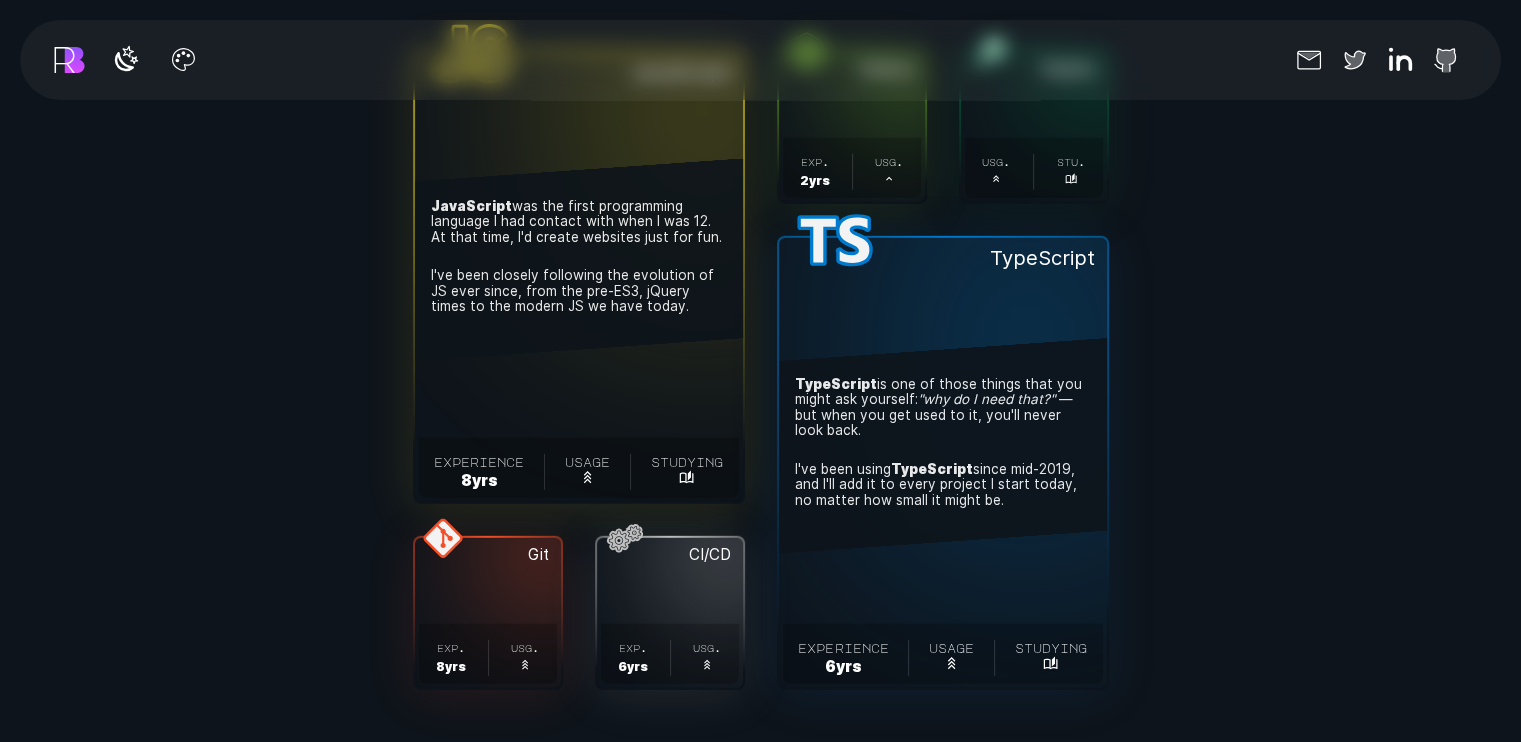 click on "TypeScript . TypeScript  is one of those things that you might ask yourself:  "why do I need that?"   — but when you get used to it, you'll never look back. I've been using  TypeScript  since mid-2019, and I'll add it to every project I start today, no matter how small it might be." at bounding box center (943, 446) 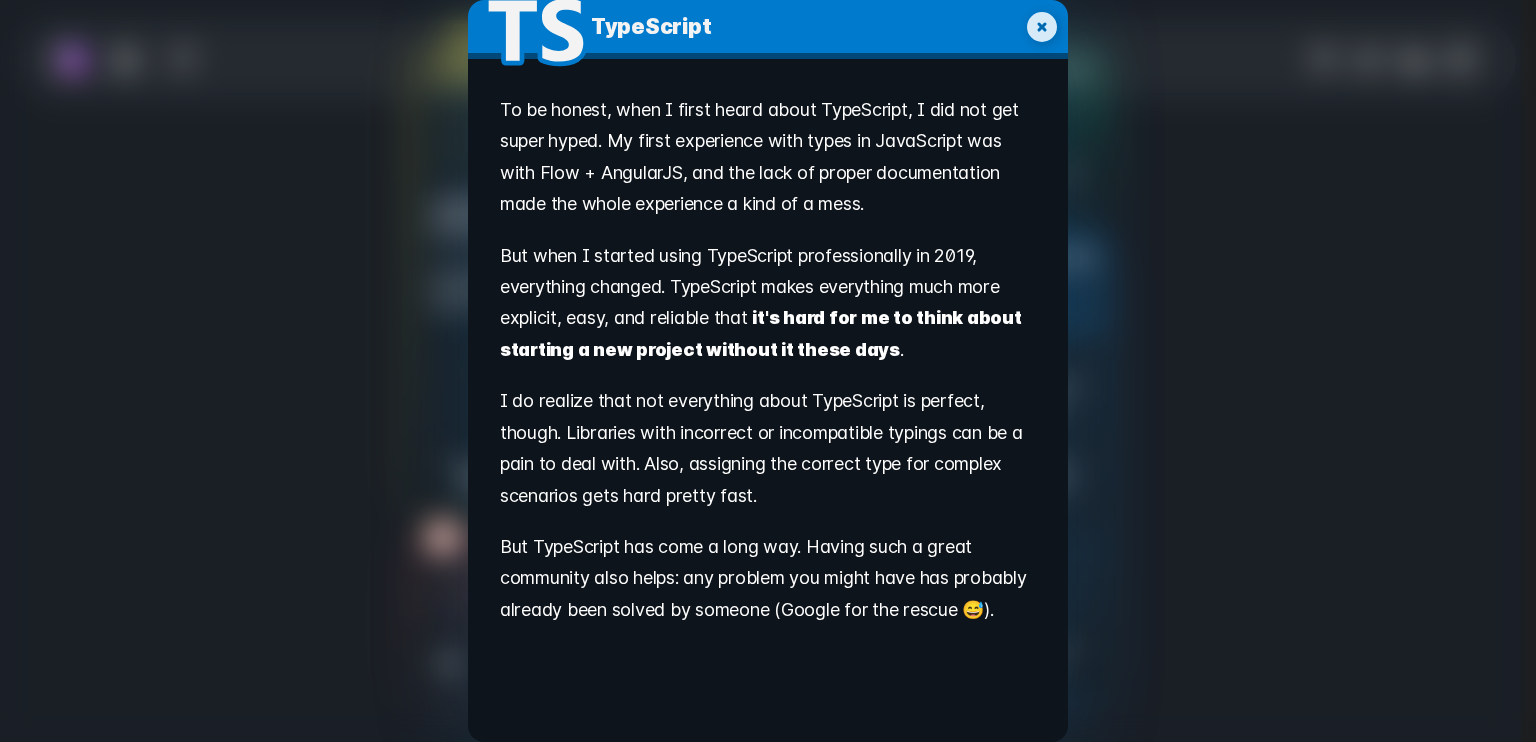 click 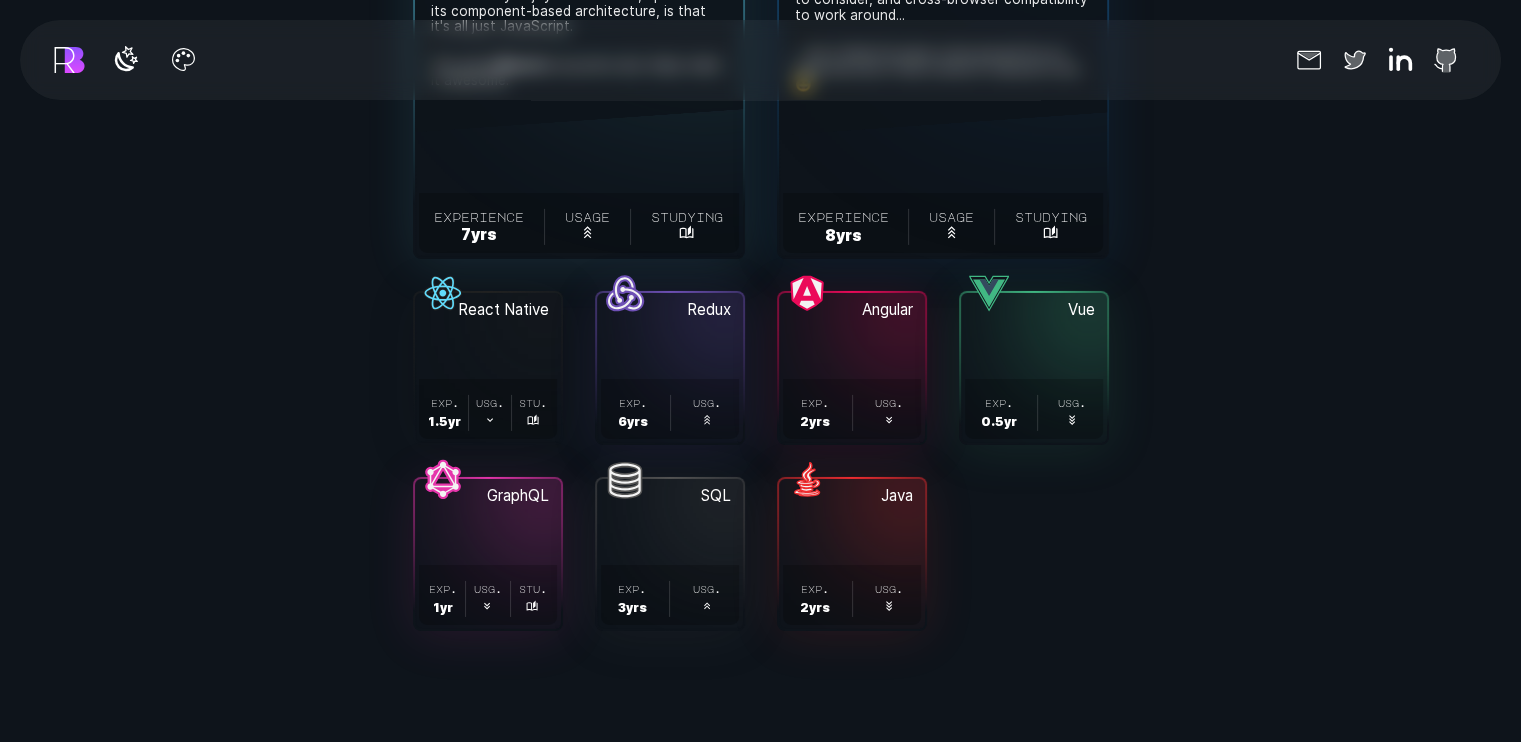 scroll, scrollTop: 6604, scrollLeft: 0, axis: vertical 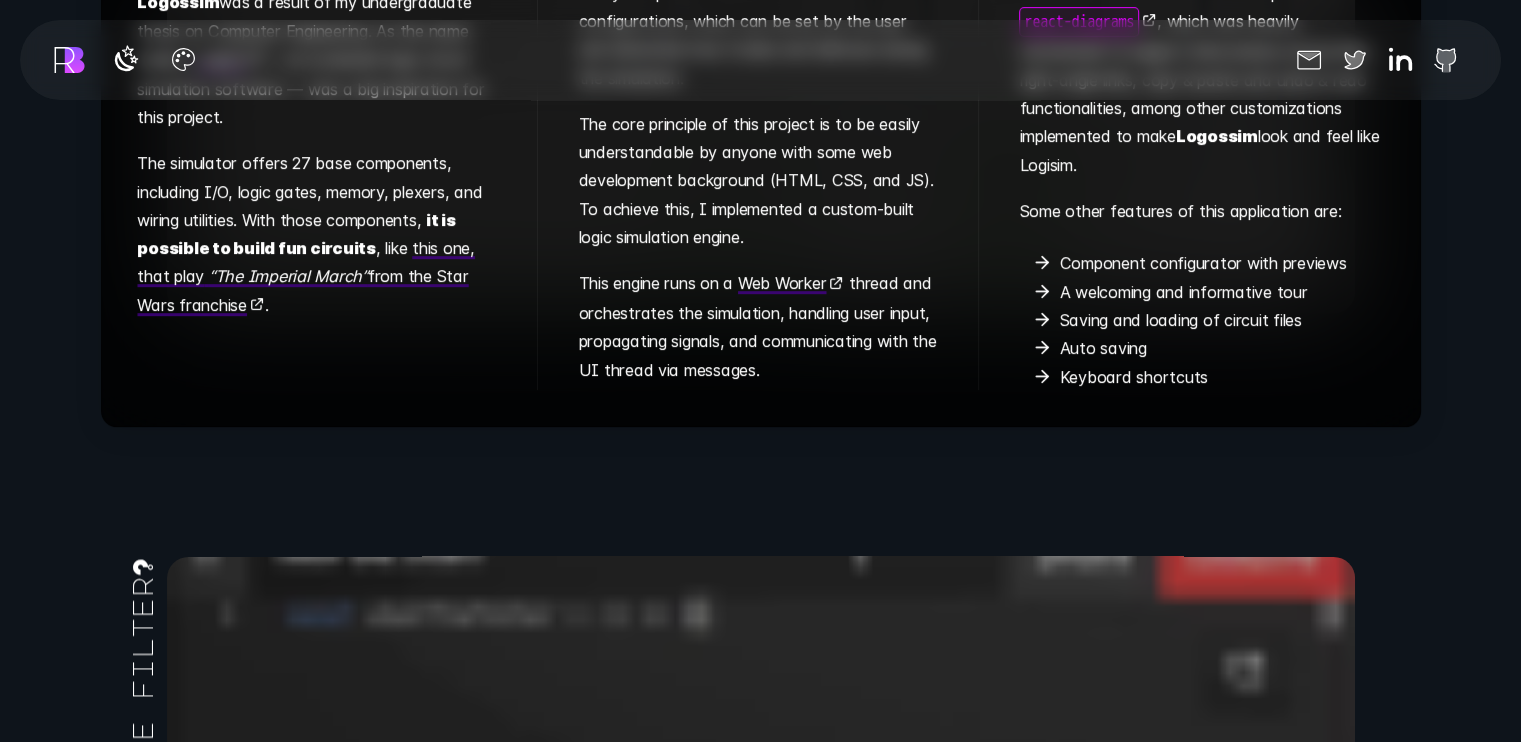 click on "2 . what the filter? What the Filter? A visual playground to JavaScript array and object transformations Live GitHub last updated   3 years ago 154  stars The inspiration for this project came to me after I realized how many developers had trouble understanding functional-styled methods like  map ,   filter ,  reduce  or even   Object.entries  or   Object.fromEntries  on JavaScript. I started noticing that people would understand those concepts much faster by visualizing a flowchart that explains how data gets transformed through each method. Thus  What the Filter?  was born with a simple vision: the user inputs some code, and the application generates a diagram detailing each transformation and each value in intermediate steps. What the Filter?  also warns users about JavaScript methods that may have pitfalls: methods that mutate the object instead of returning new ones (like  splice ) sort , which will infamously cast numbers to strings before sorting if no comparing function gets provided What the Filter?" at bounding box center [760, 963] 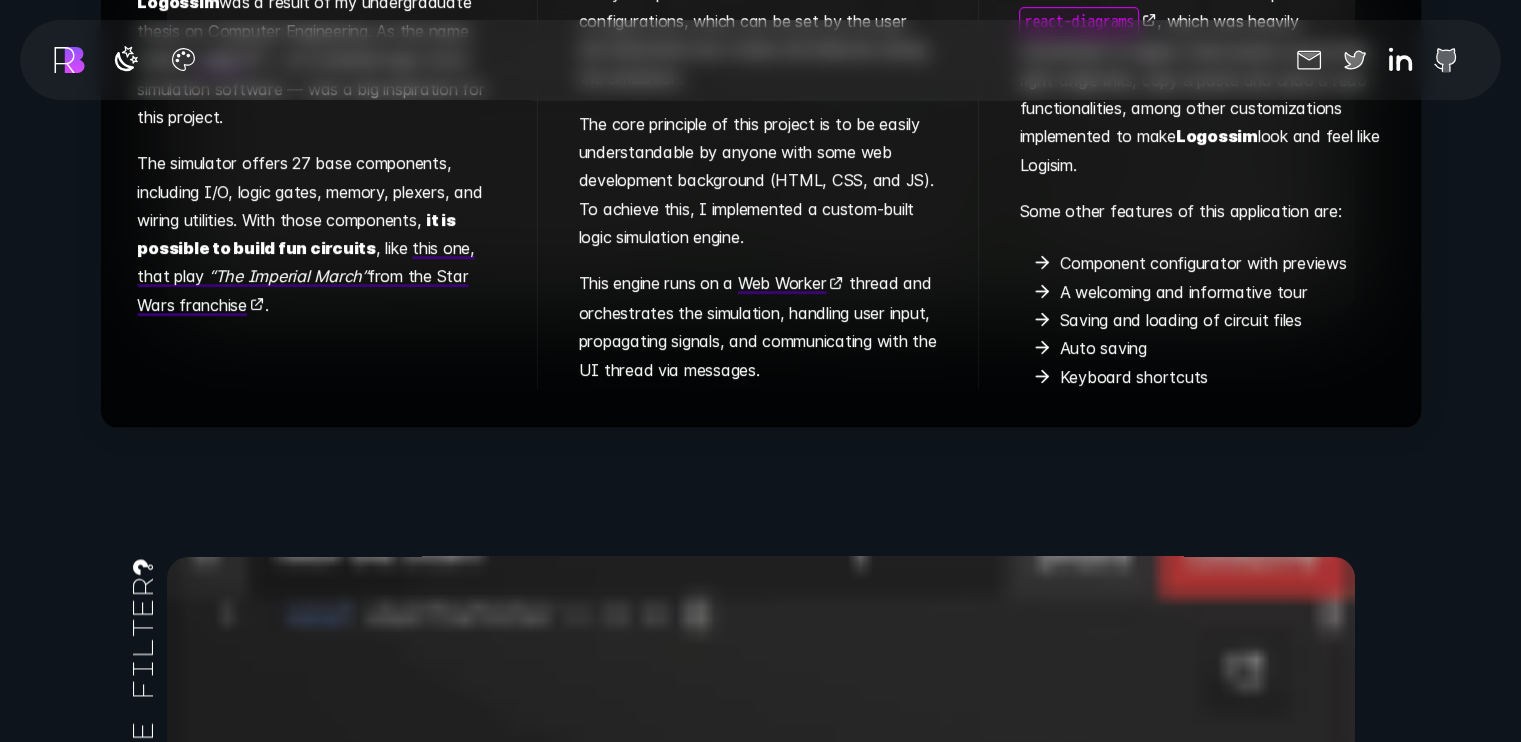 click on "Logossim  was a result of my undergraduate thesis on Computer Engineering. As the name implies,   Logisim — an acclaimed logic circuit simulation software — was a big inspiration for this project. The simulator offers 27 base components, including I/O, logic gates, memory, plexers, and wiring utilities. With those components,   it is possible to build fun circuits , like   this one, that play   “The Imperial March”  from the Star Wars franchise . Every component has its own set of configurations, which can be set by the user and determine how it looks and behaves during the simulation. The core principle of this project is to be easily understandable by anyone with some web development background (HTML, CSS, and JS). To achieve this, I implemented a custom-built logic simulation engine. This engine runs on a   Web Worker   thread and orchestrates the simulation, handling user input, propagating signals, and communicating with the UI thread via messages. The user interface was built on top of" at bounding box center [758, 185] 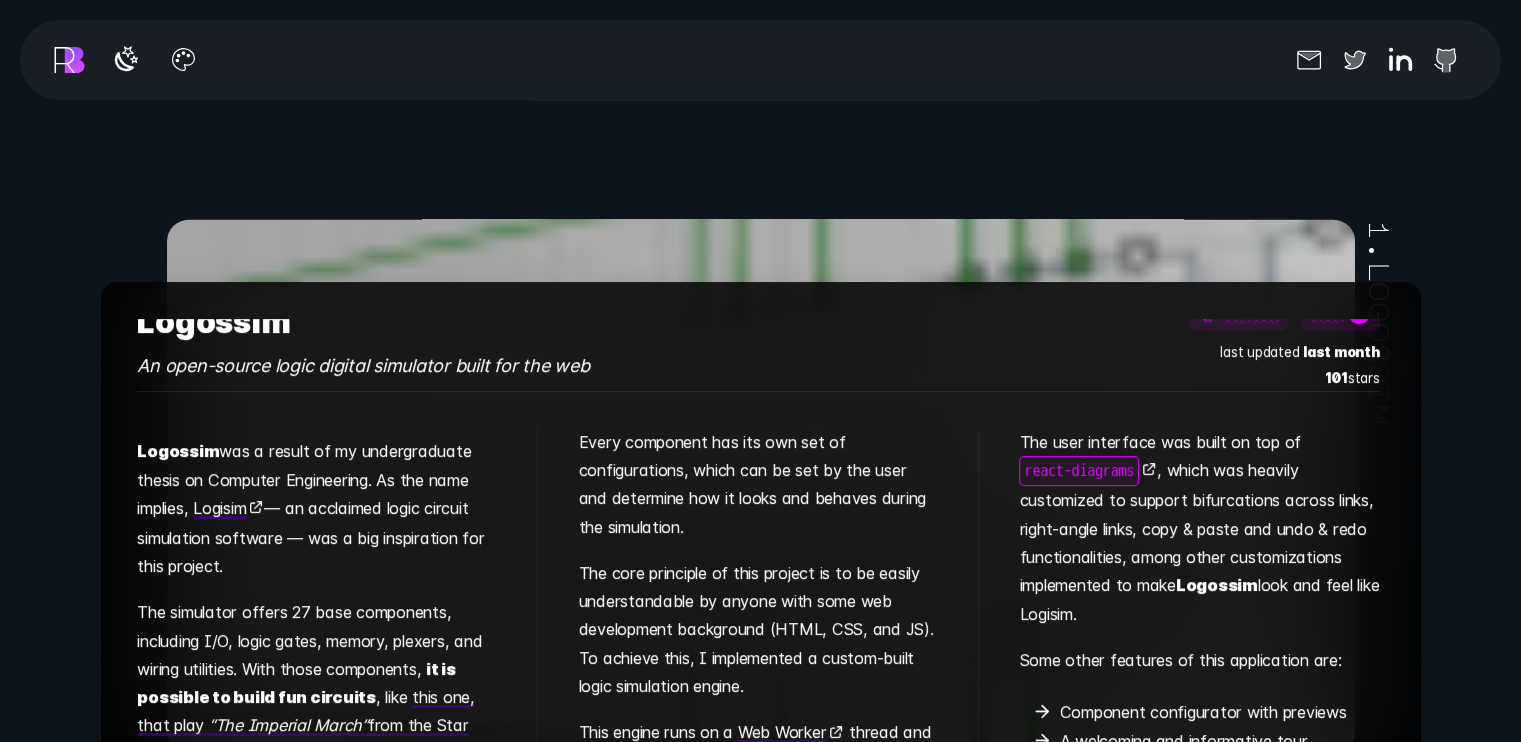 scroll, scrollTop: 8093, scrollLeft: 0, axis: vertical 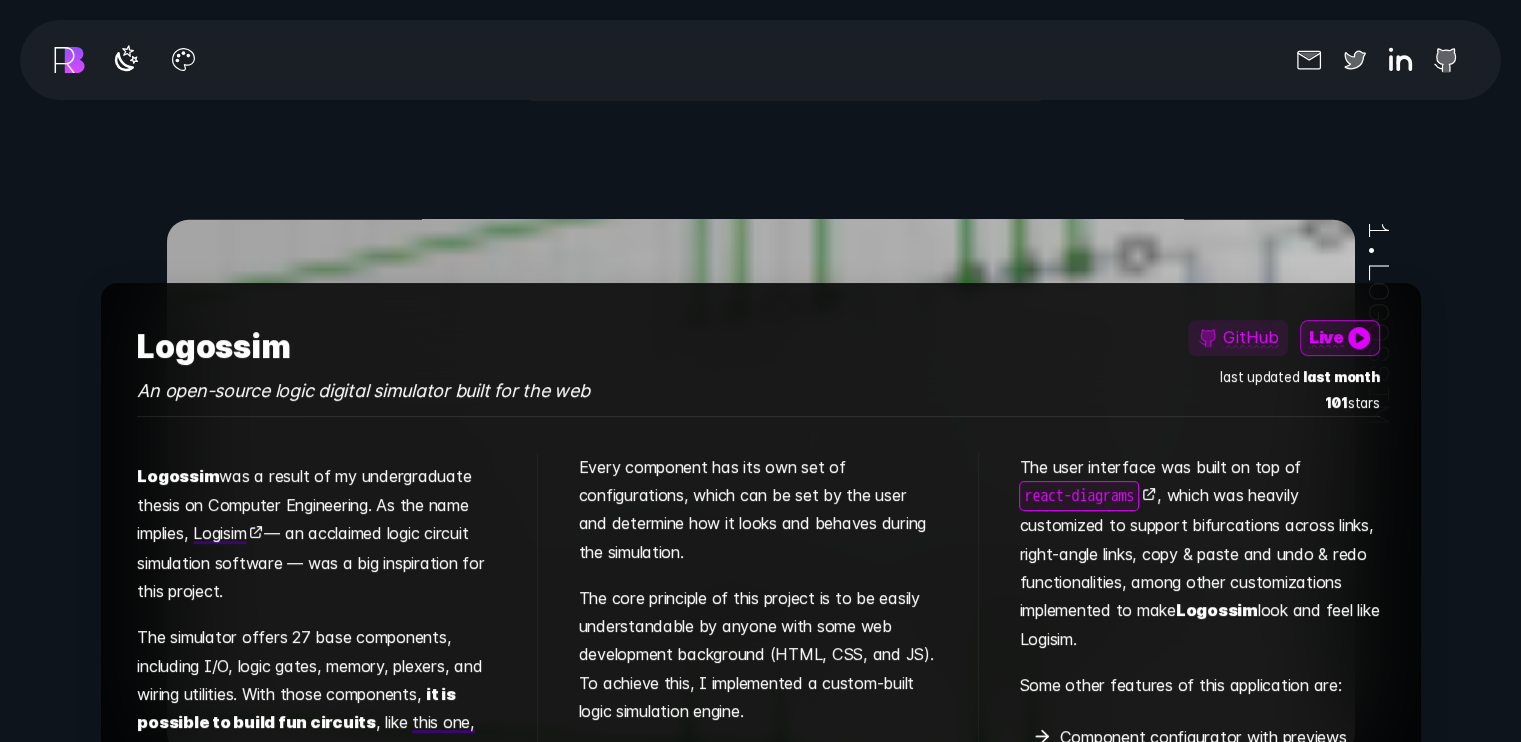 click 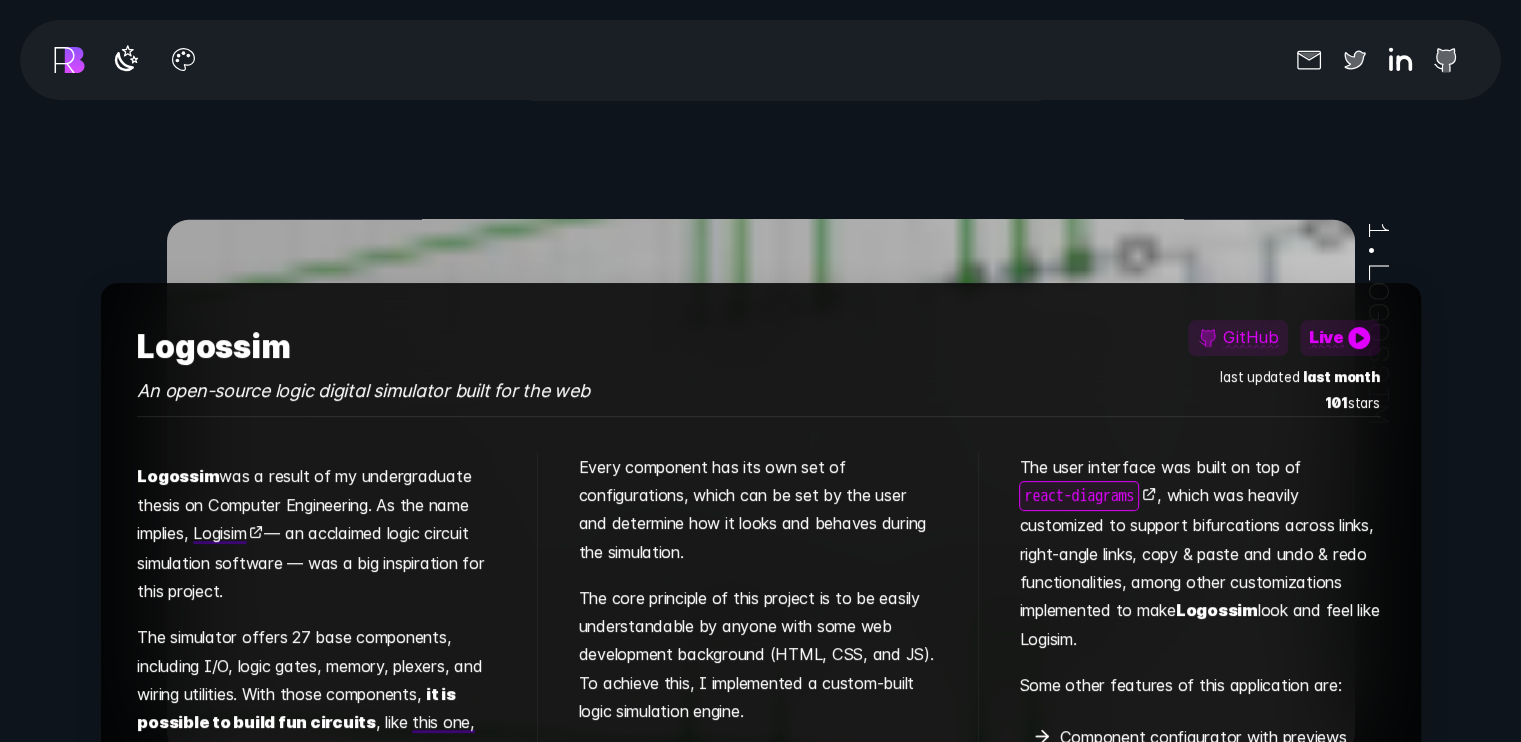 scroll, scrollTop: 24, scrollLeft: 0, axis: vertical 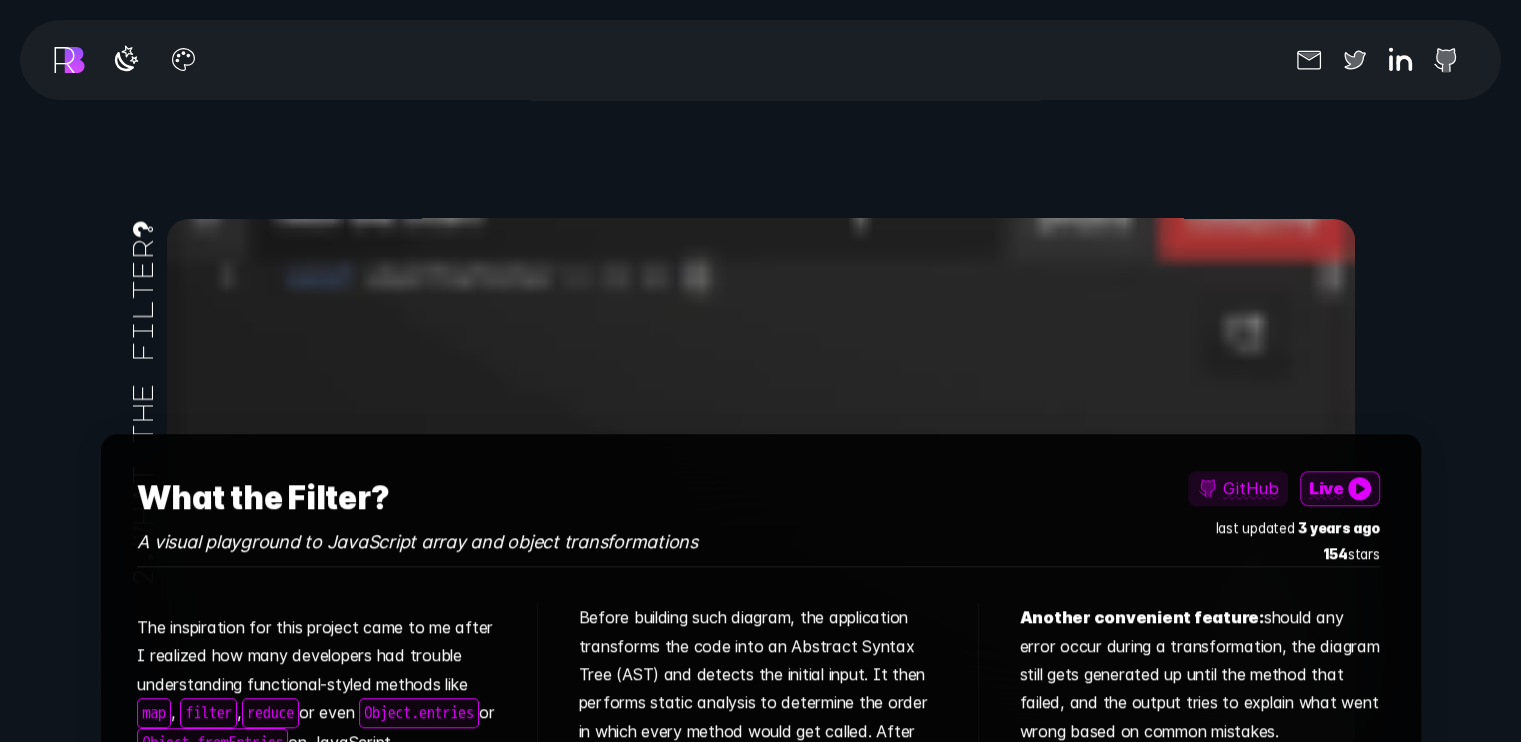 click on "Live" at bounding box center (1340, 489) 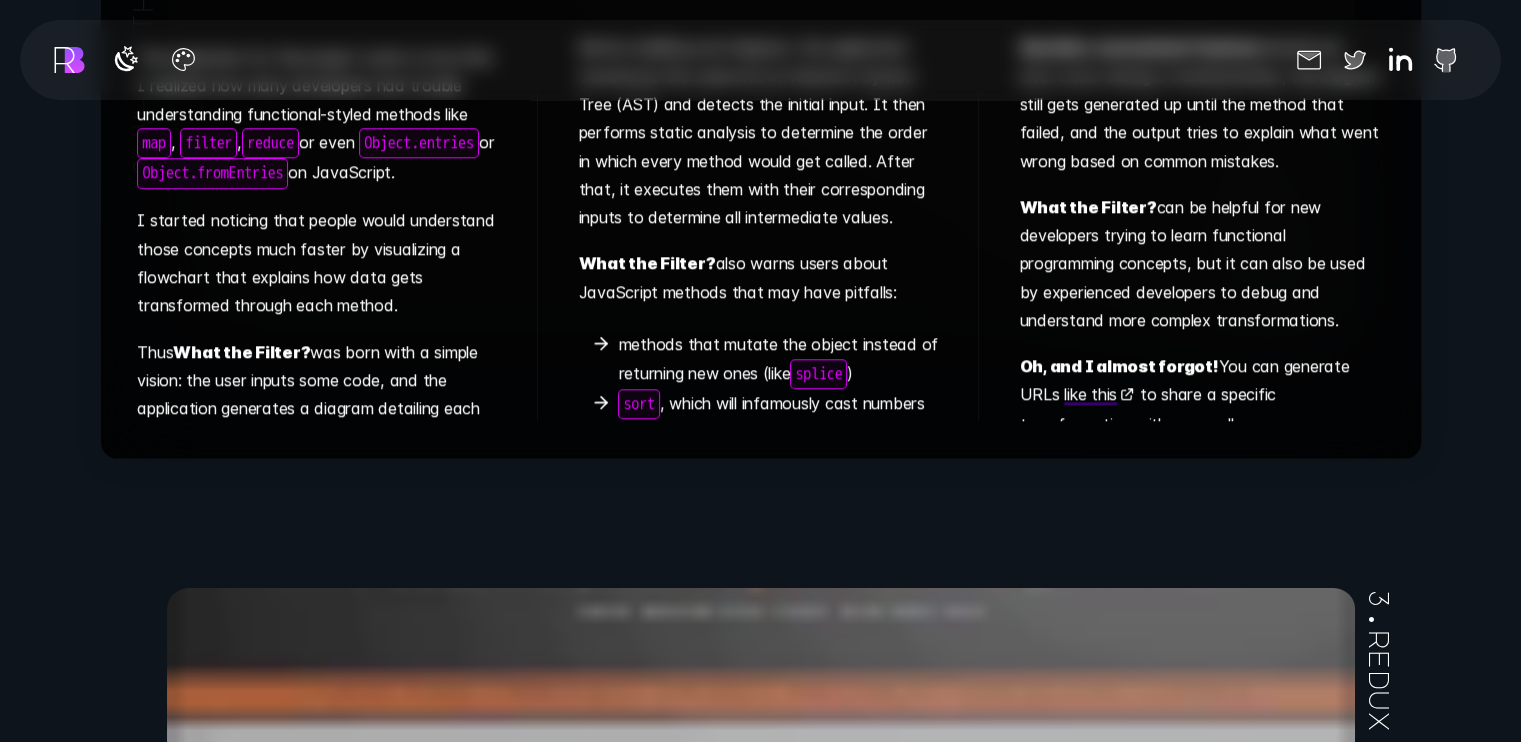 scroll, scrollTop: 9812, scrollLeft: 0, axis: vertical 